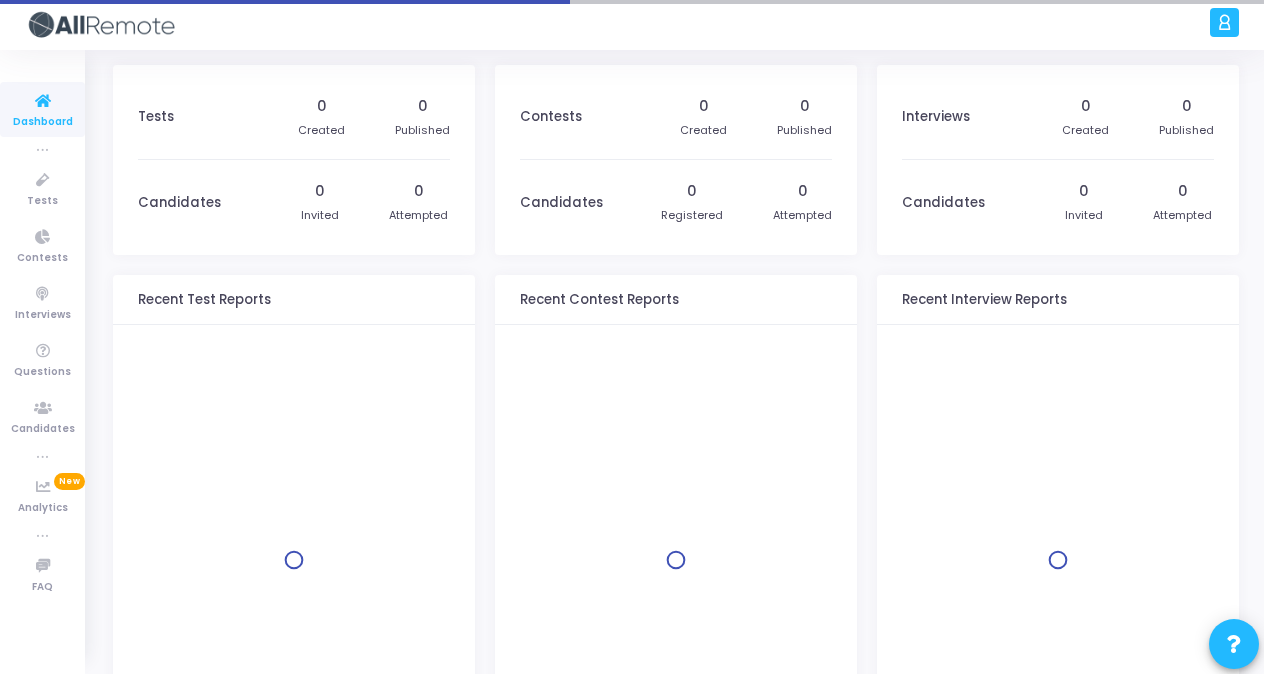scroll, scrollTop: 0, scrollLeft: 0, axis: both 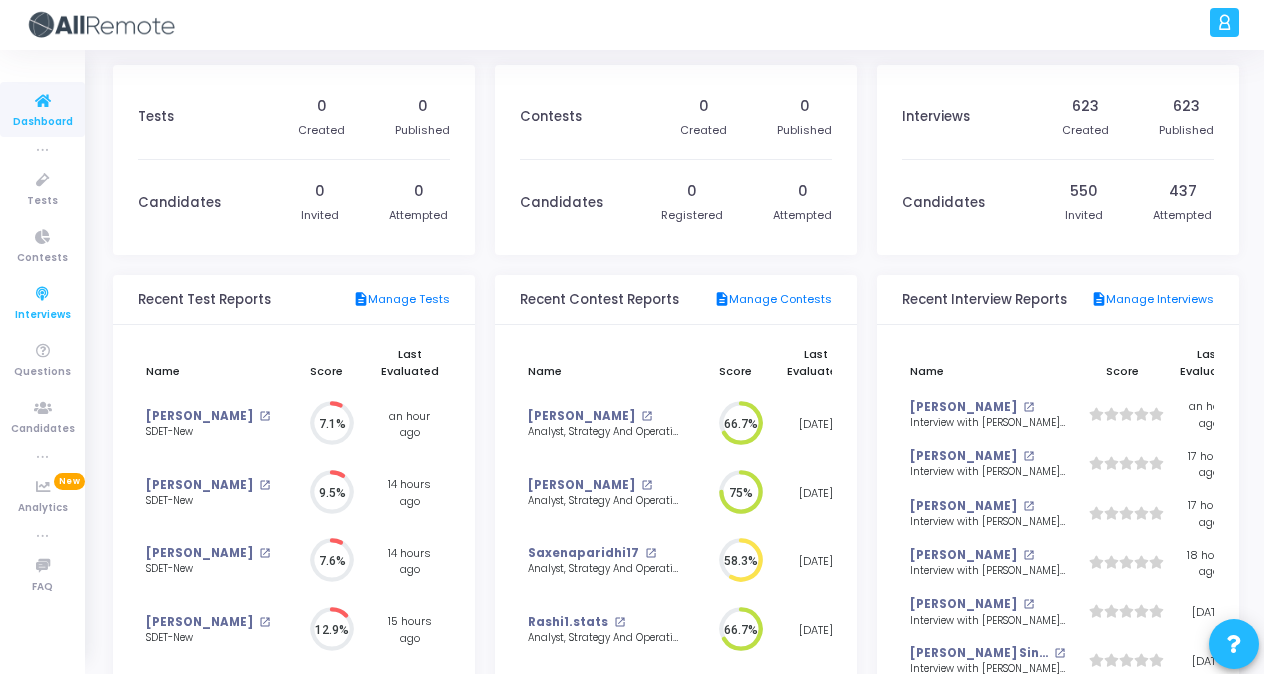 click at bounding box center (43, 294) 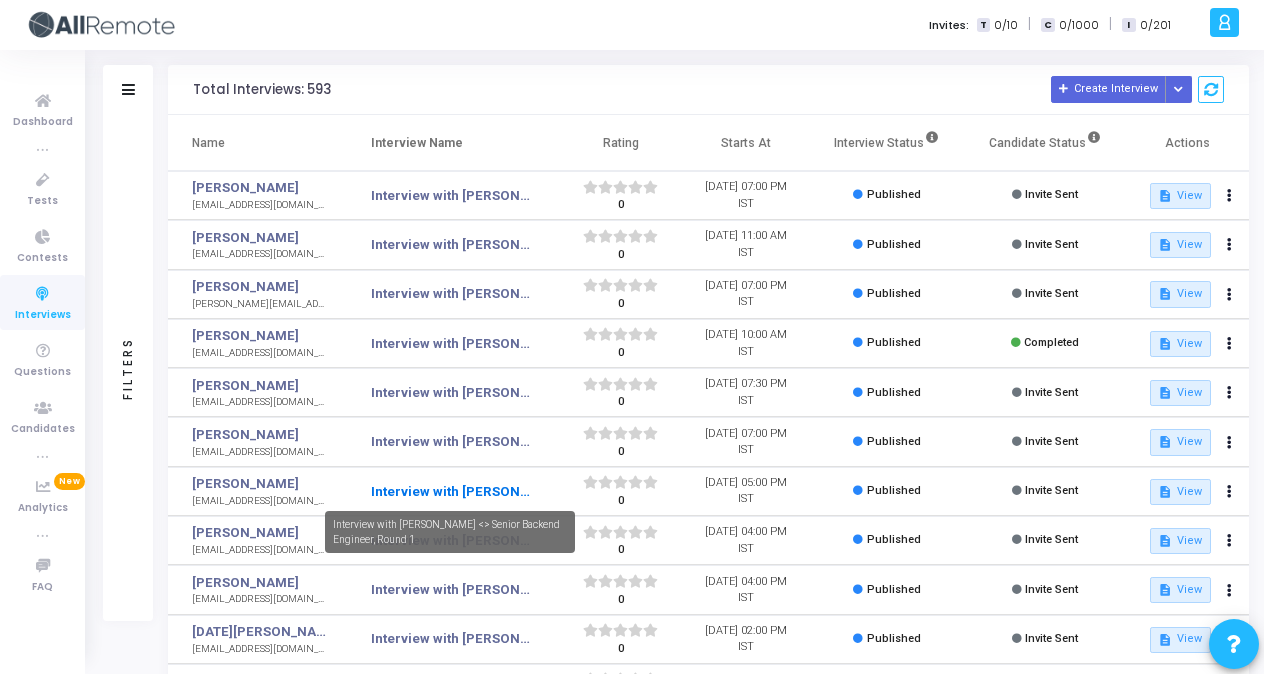 click on "Interview with [PERSON_NAME] <> Senior Backend Engineer, Round 1" 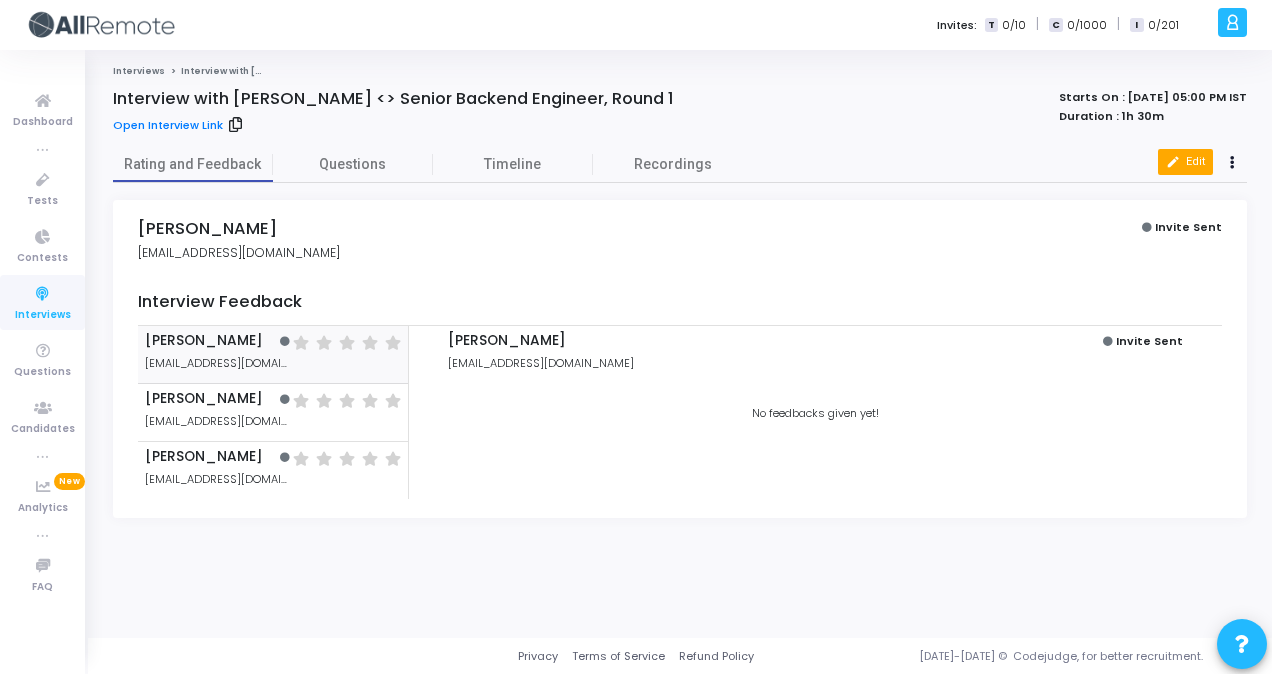 click on "edit  Edit" at bounding box center [1185, 162] 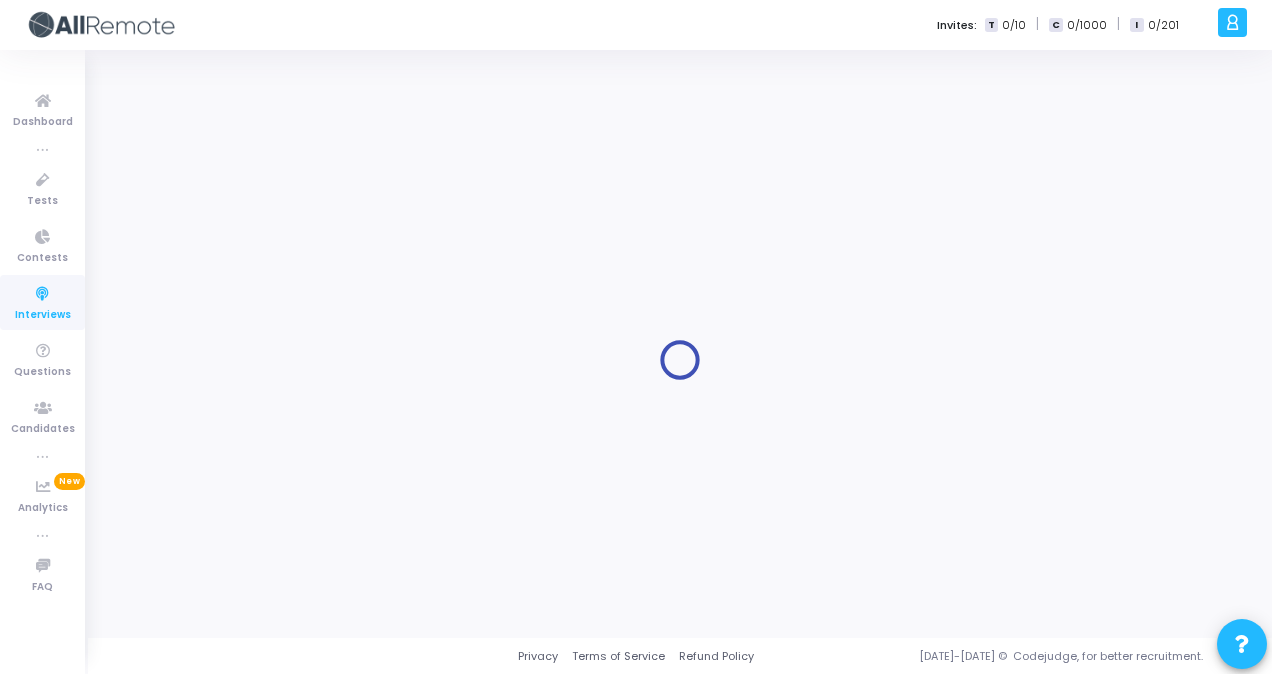 type on "Interview with [PERSON_NAME] <> Senior Backend Engineer, Round 1" 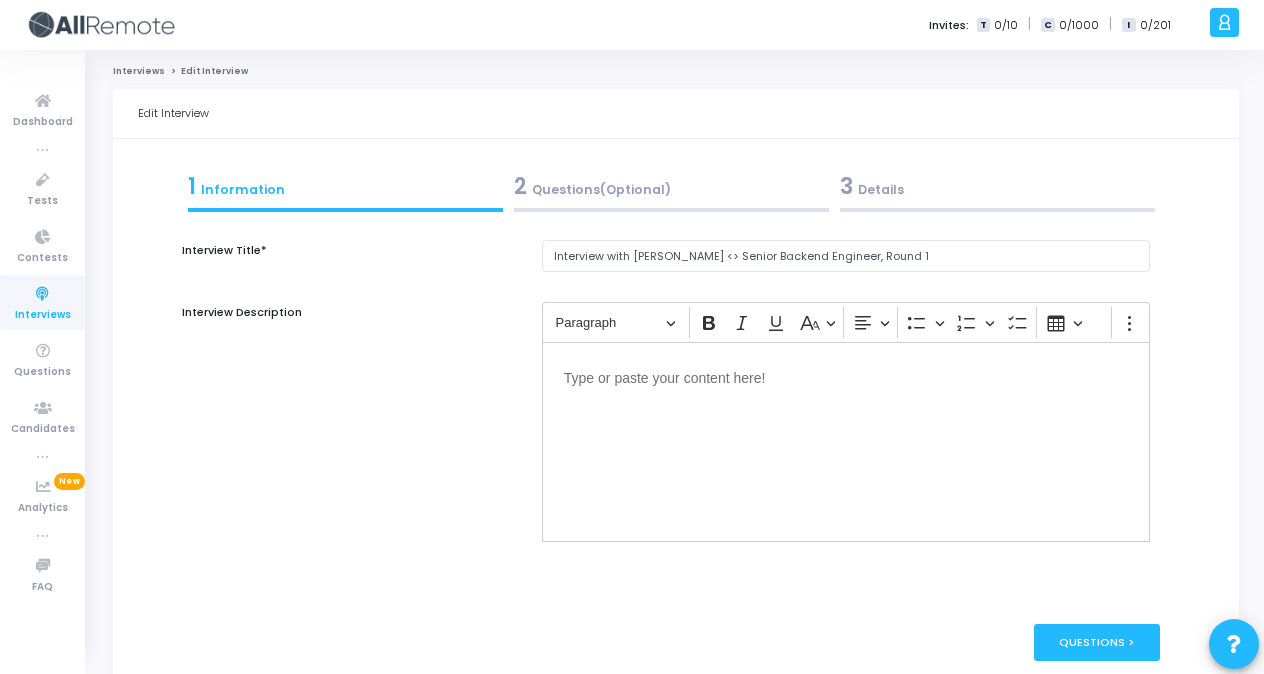 click on "3  Details" at bounding box center [997, 186] 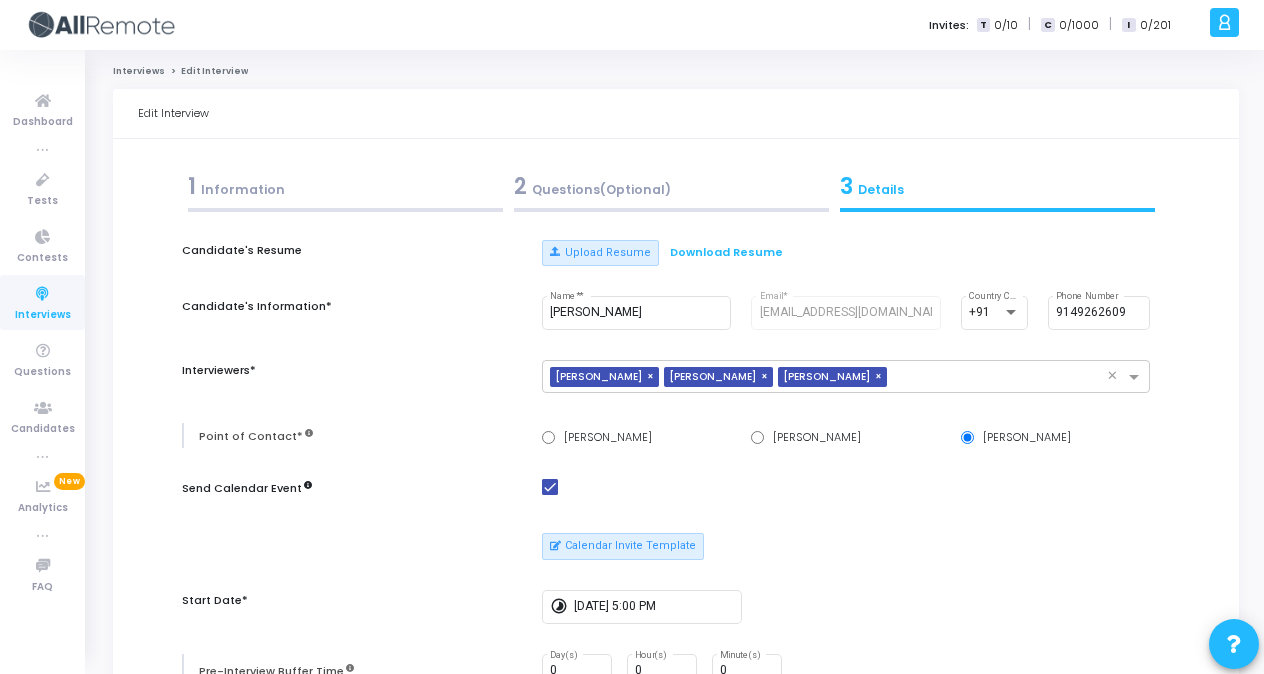 click on "Calendar Invite Template" at bounding box center [846, 546] 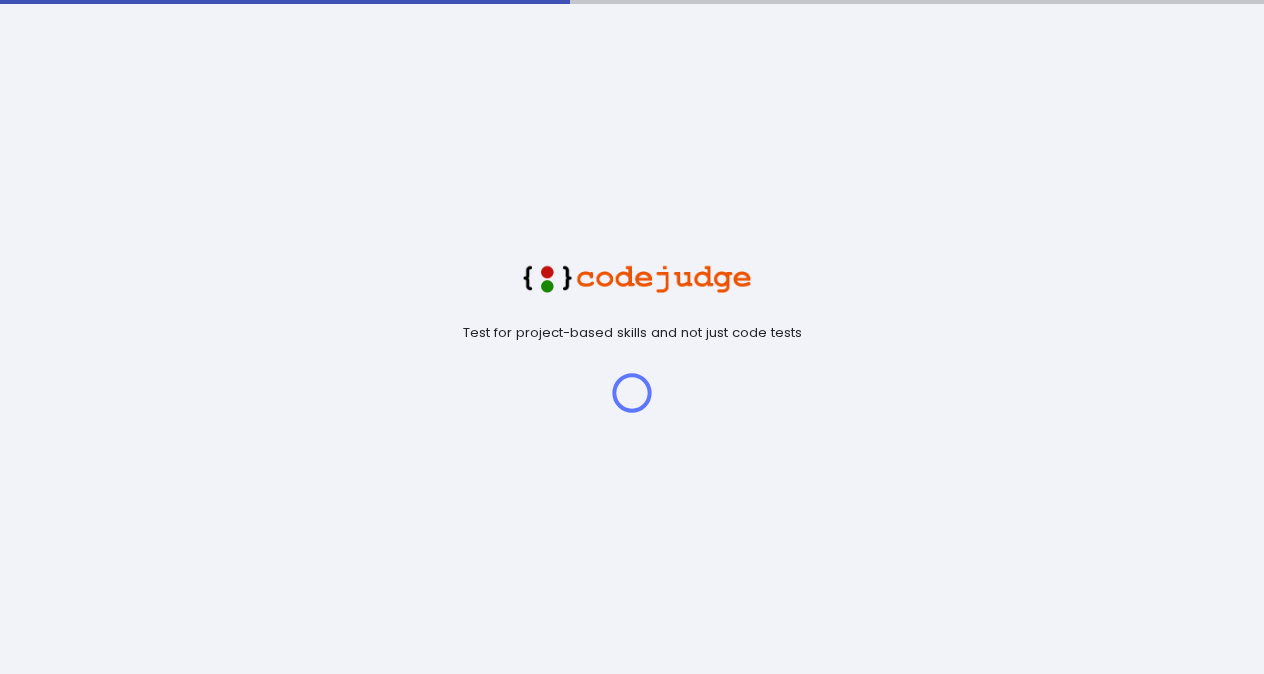 scroll, scrollTop: 0, scrollLeft: 0, axis: both 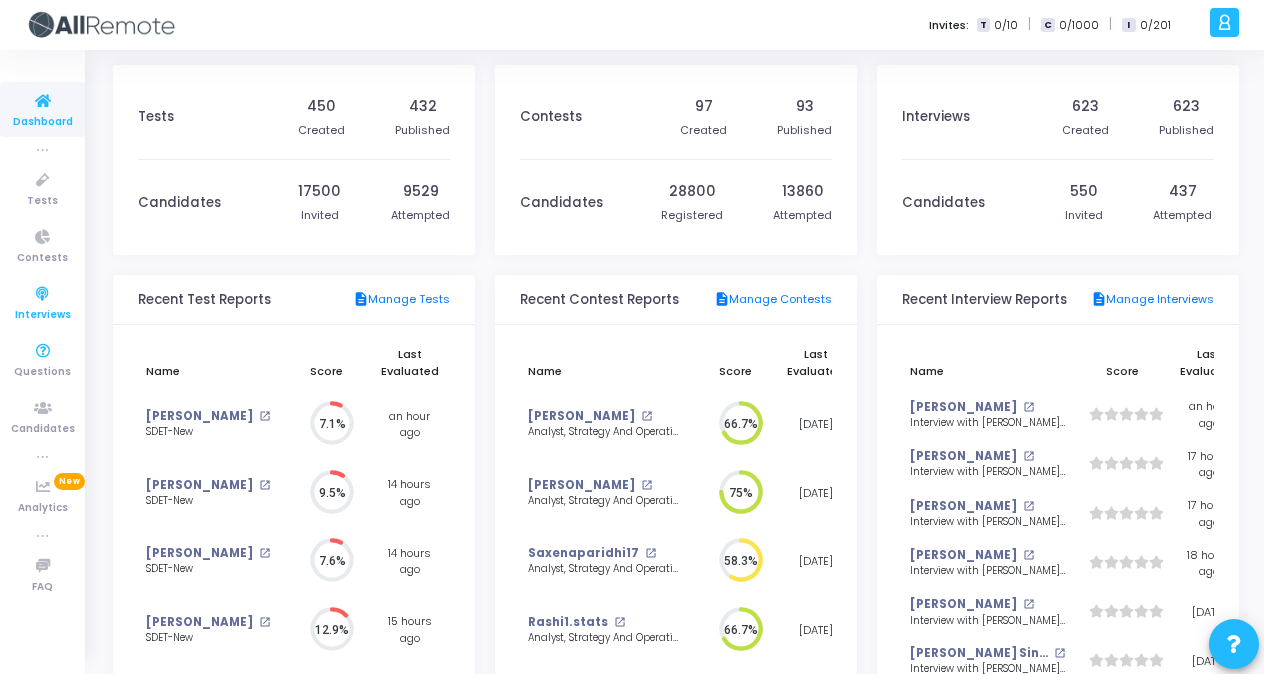 click at bounding box center [43, 294] 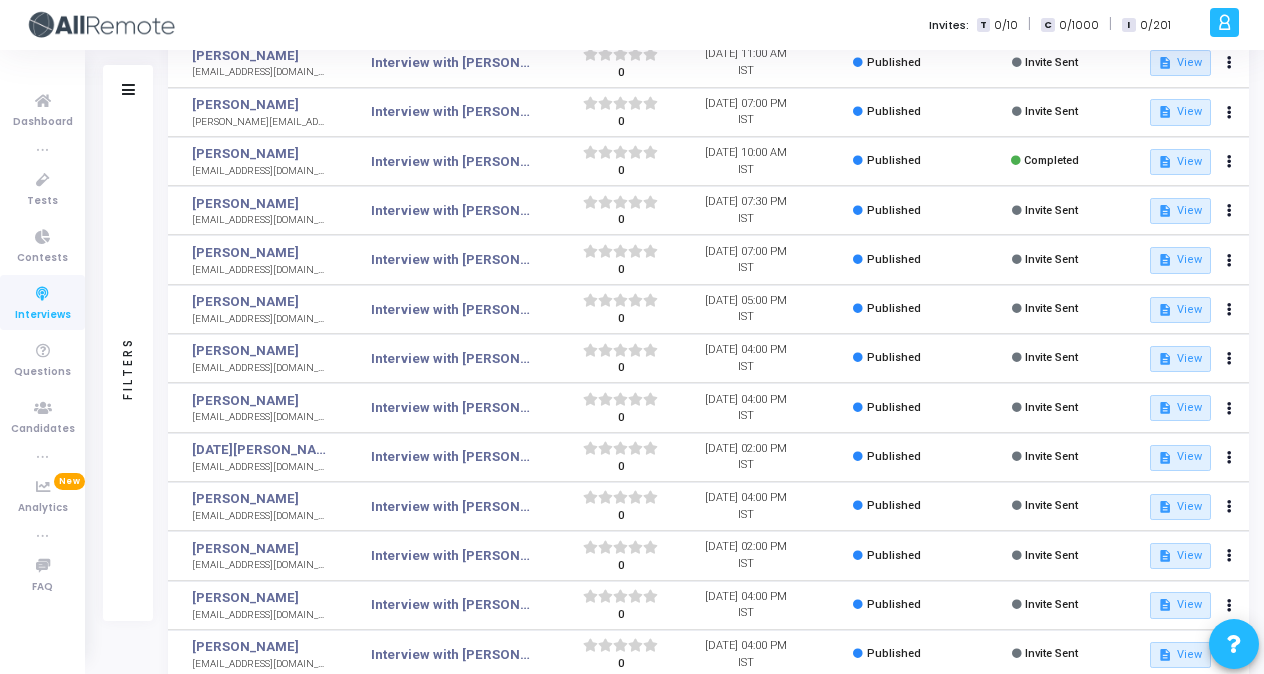 scroll, scrollTop: 205, scrollLeft: 0, axis: vertical 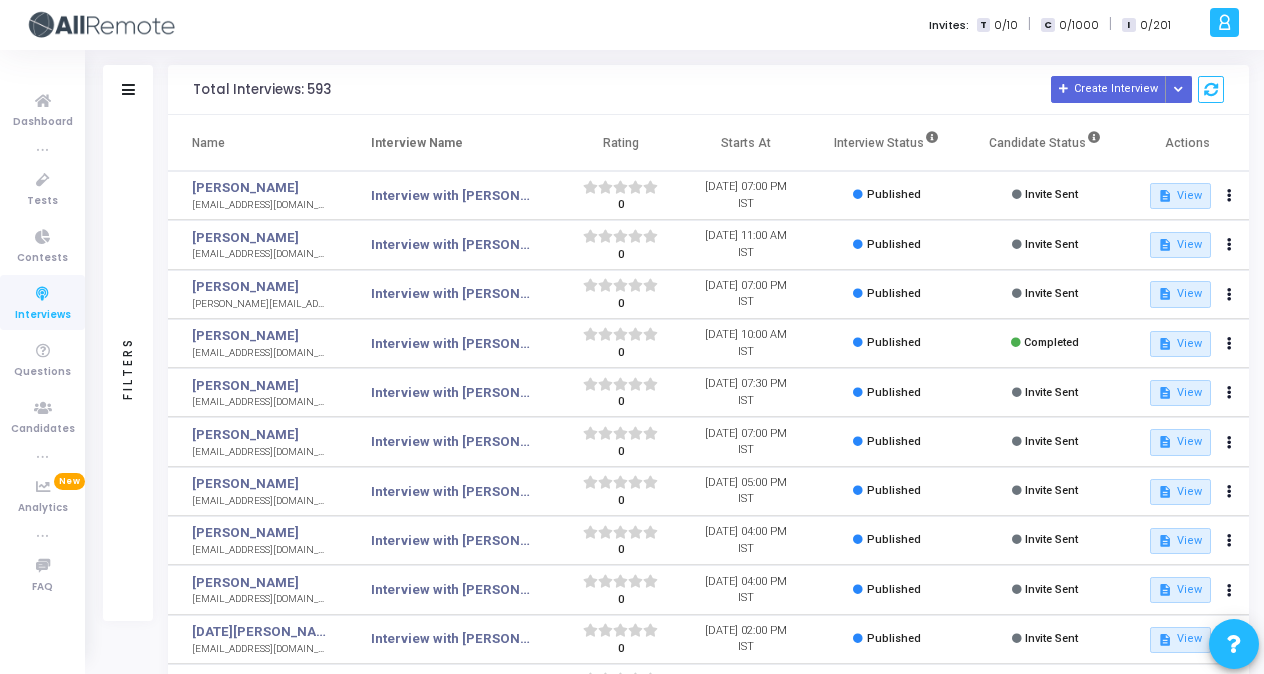 click on "Filters" 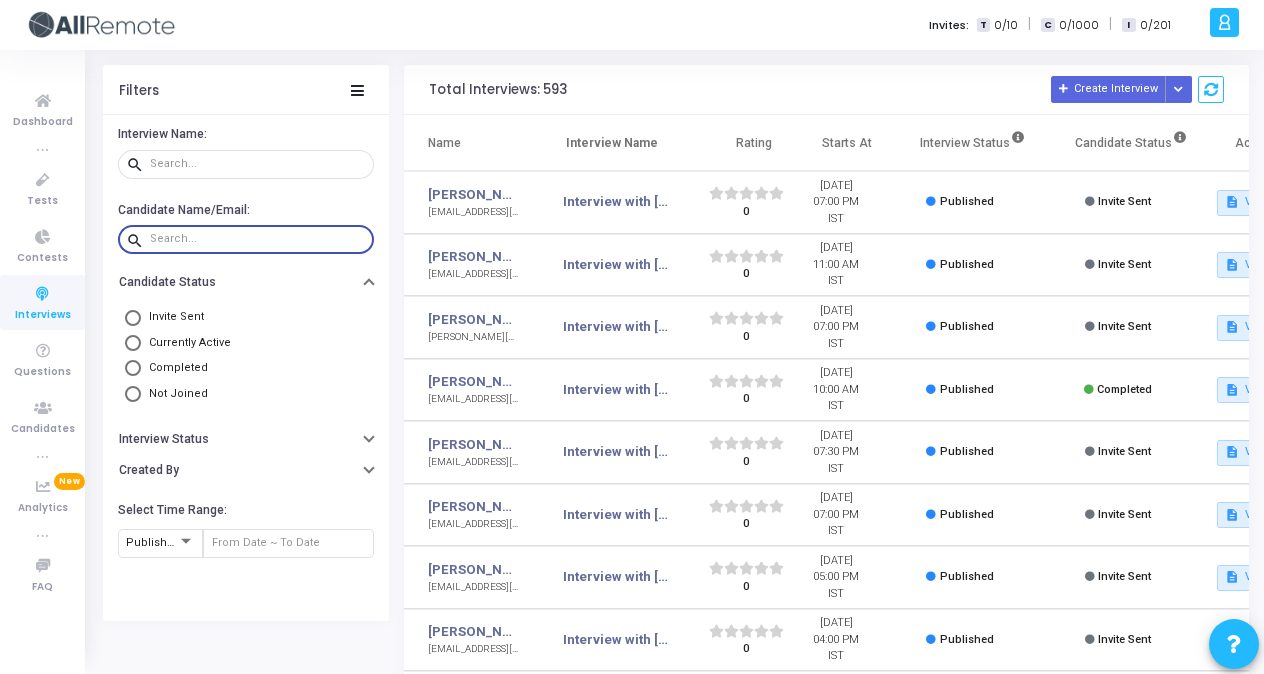 click at bounding box center [258, 239] 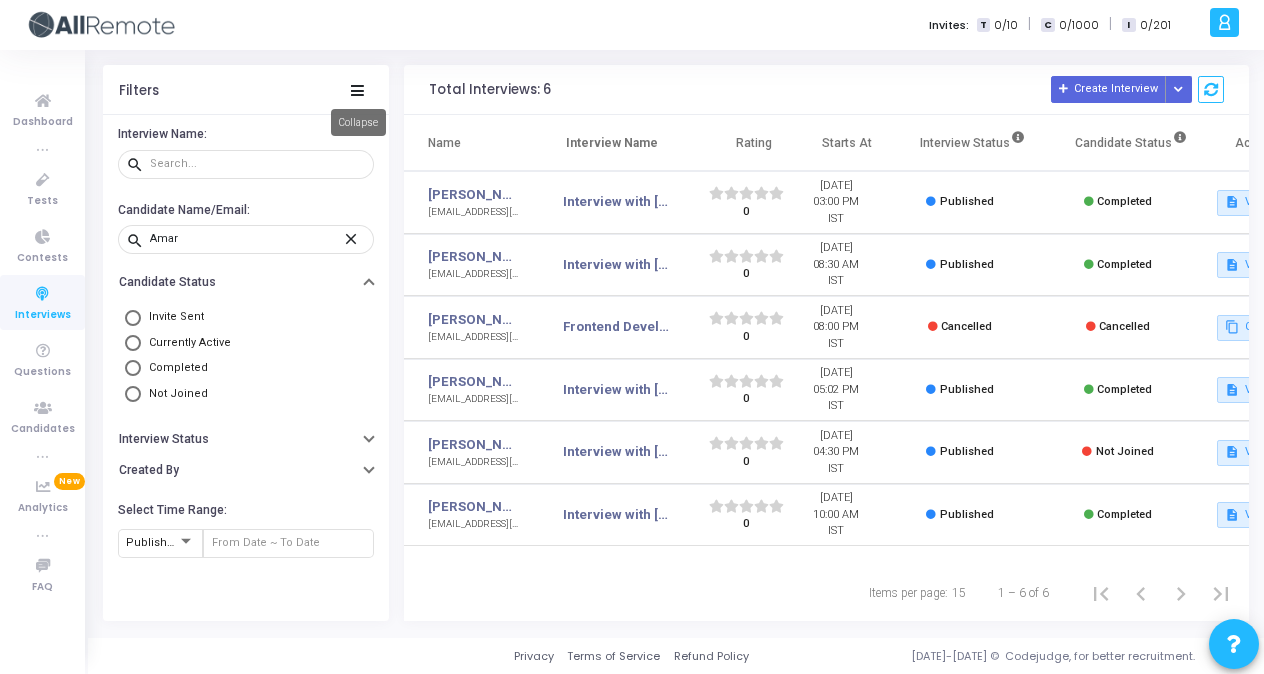 click 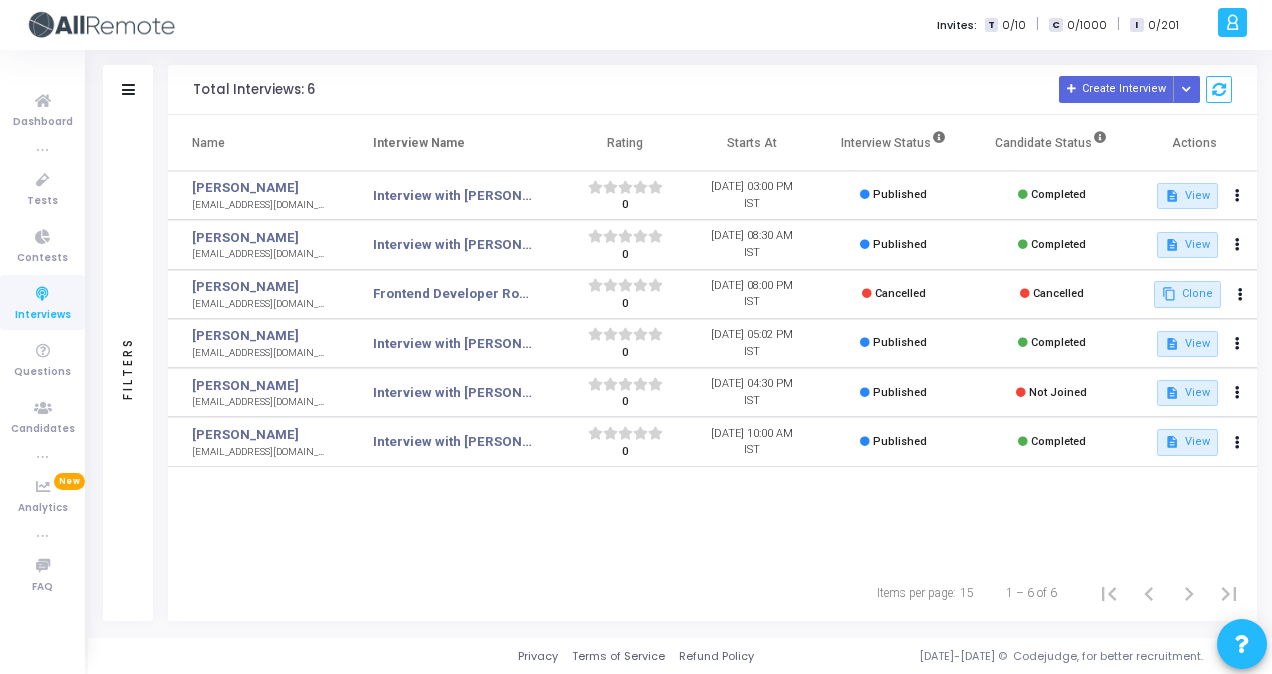 click on "Filters" 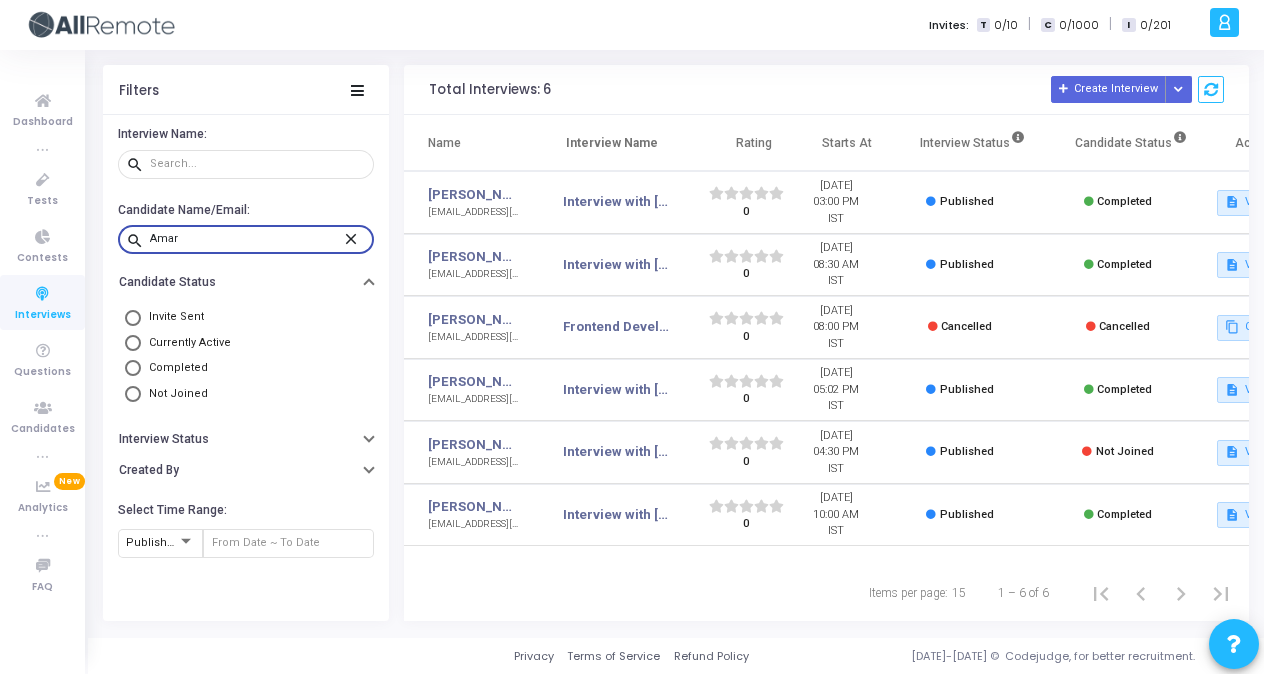 click on "Amar" at bounding box center (246, 239) 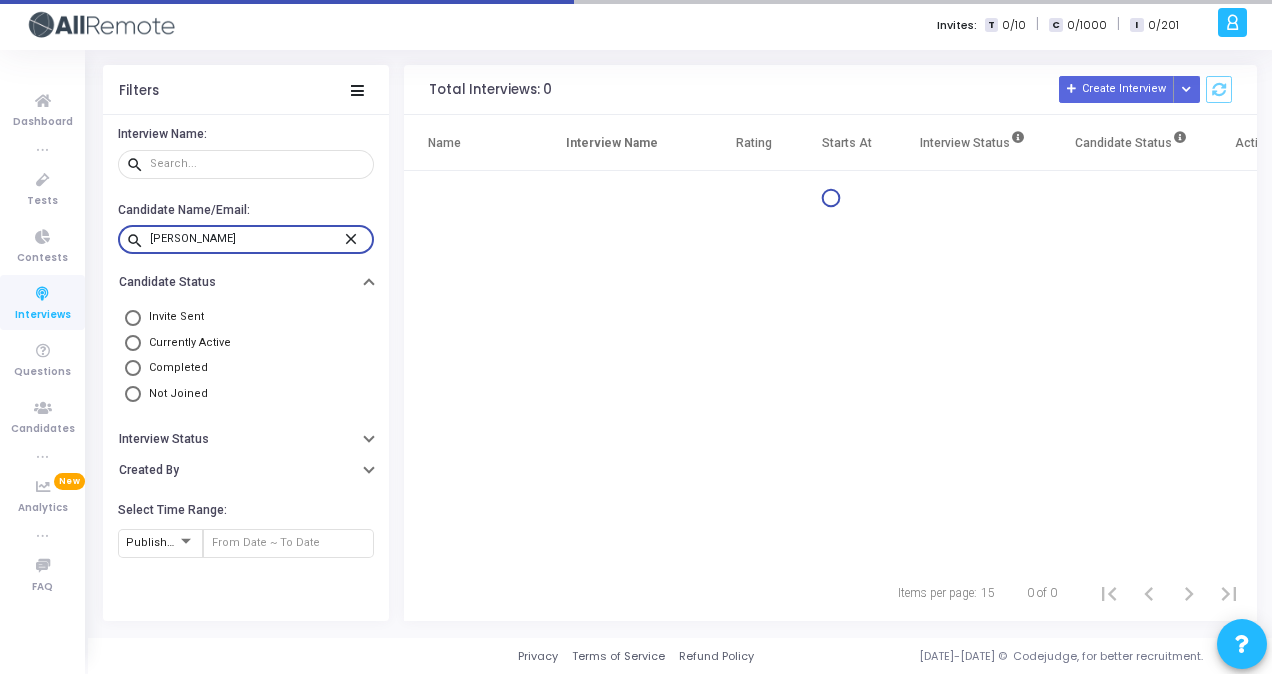 type on "[PERSON_NAME]" 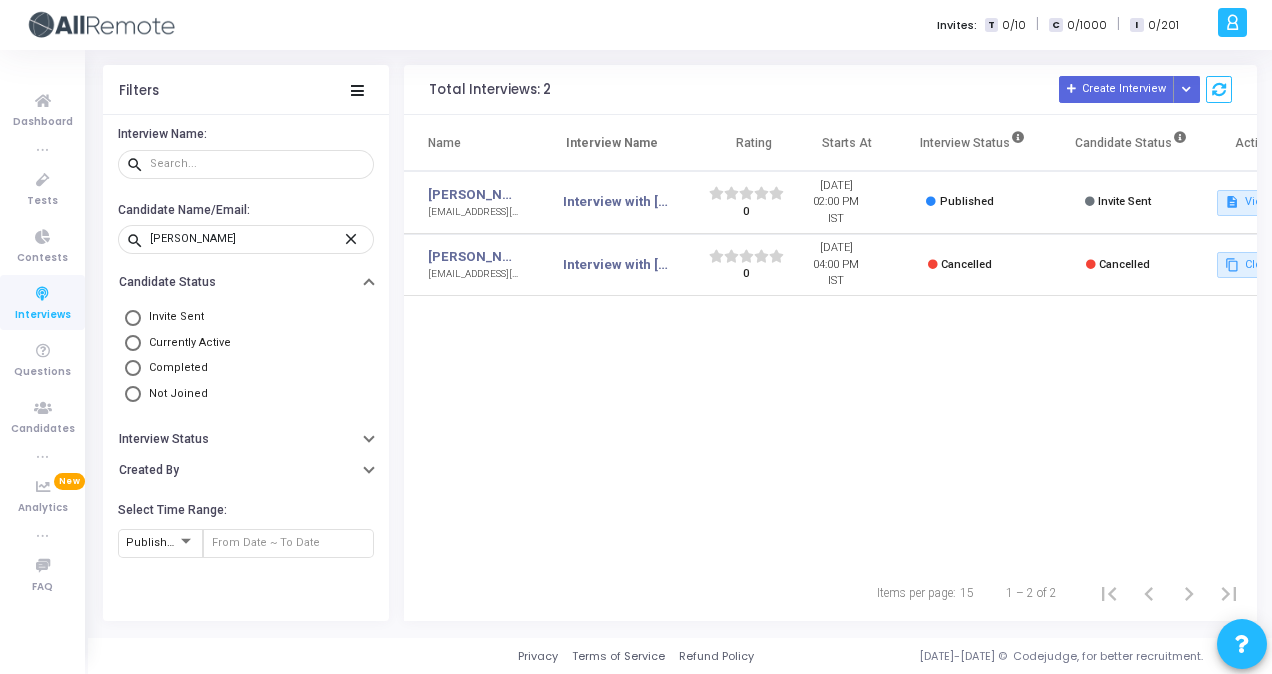 click on "Filters" 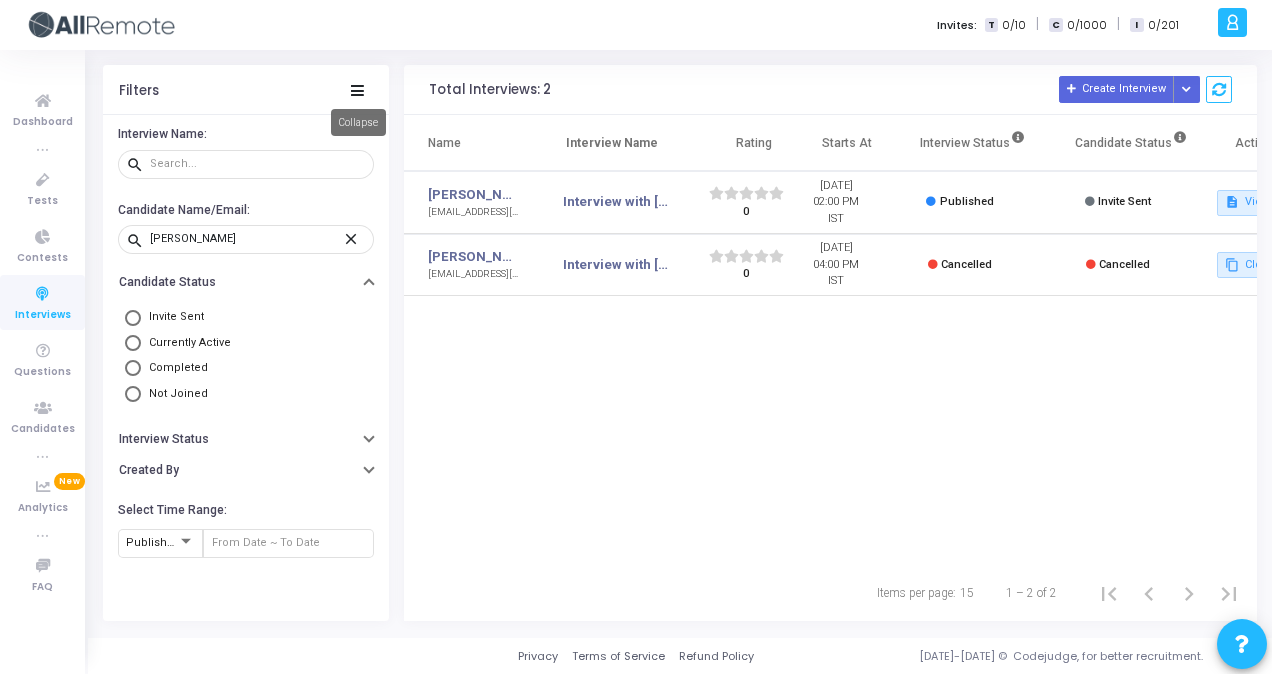 click 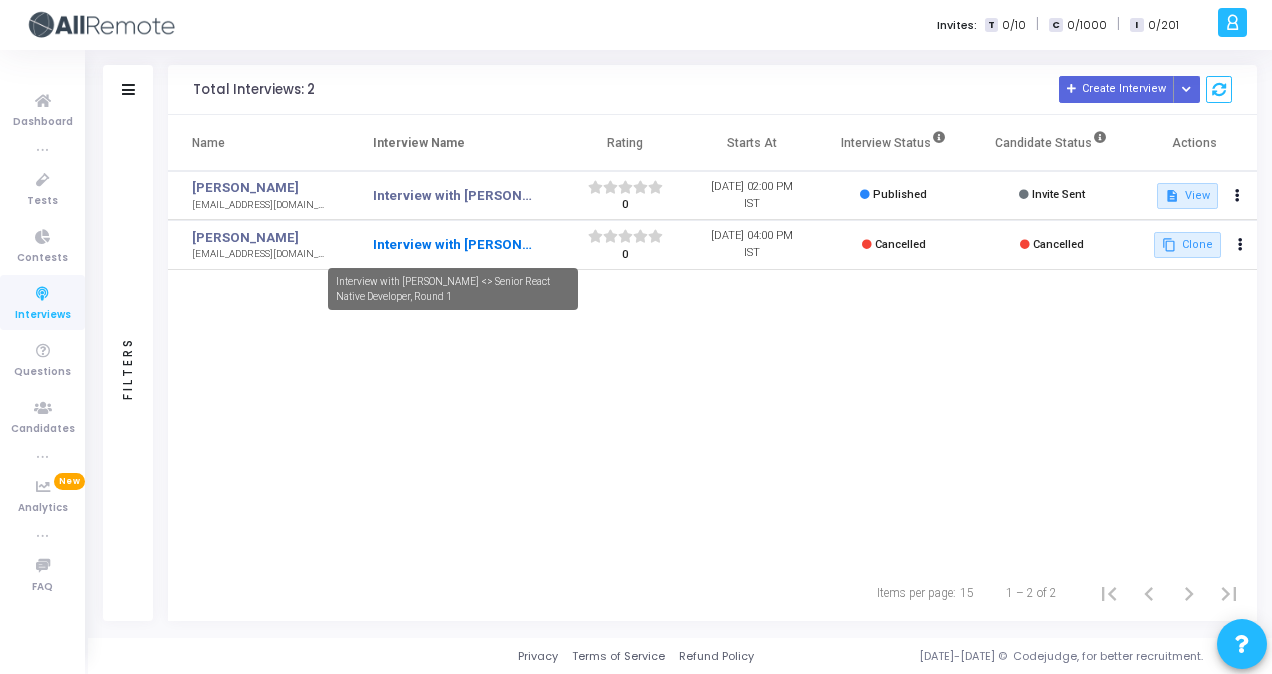 click on "Interview with [PERSON_NAME] <> Senior React Native Developer, Round 1" 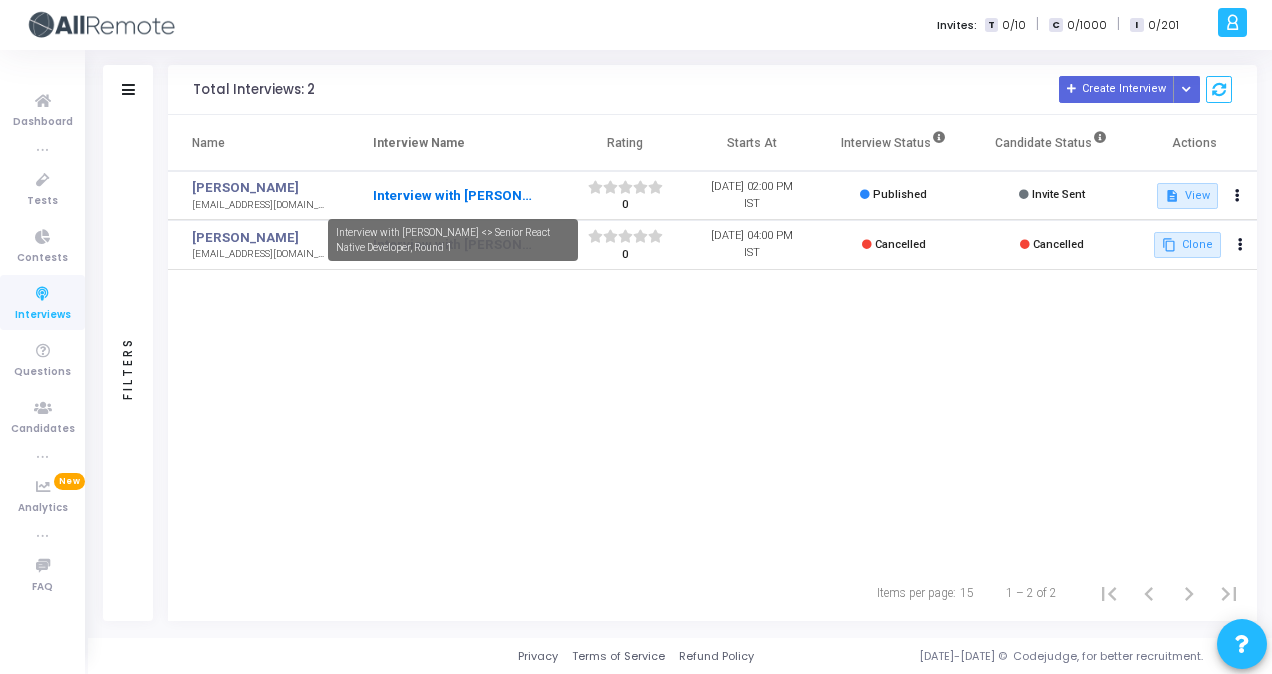 click on "Interview with [PERSON_NAME] <> Senior React Native Developer, Round 1" at bounding box center (453, 196) 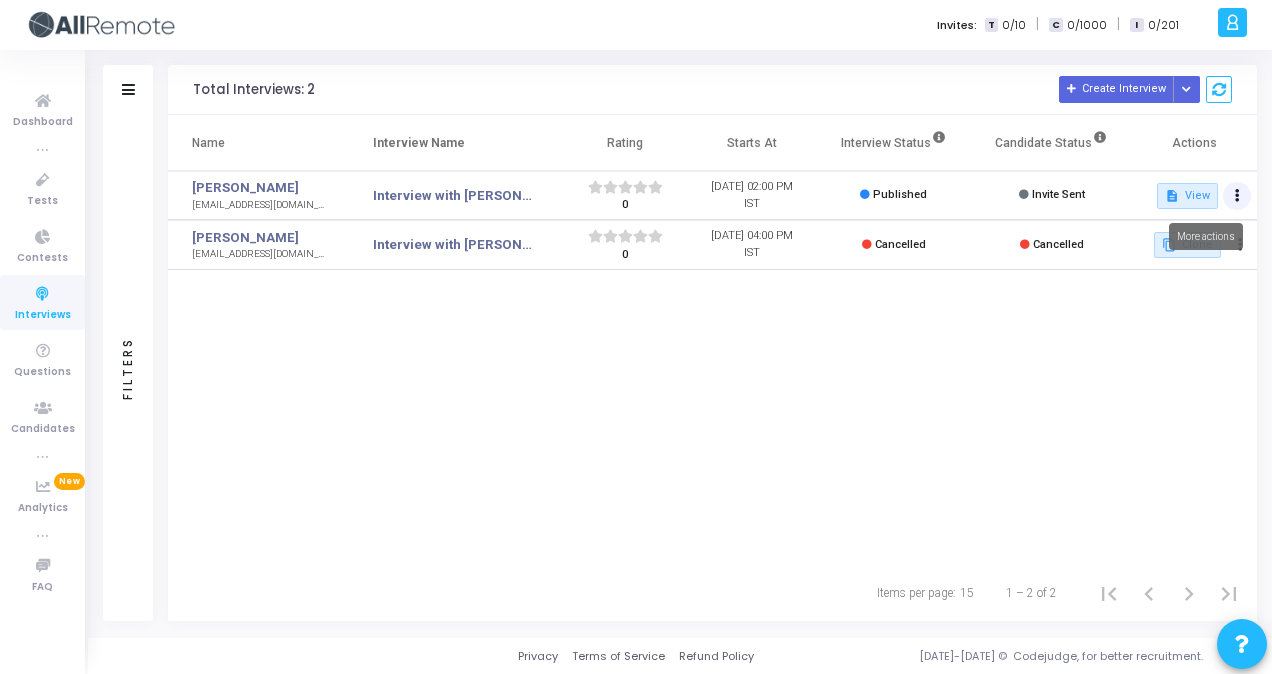 click at bounding box center (1237, 196) 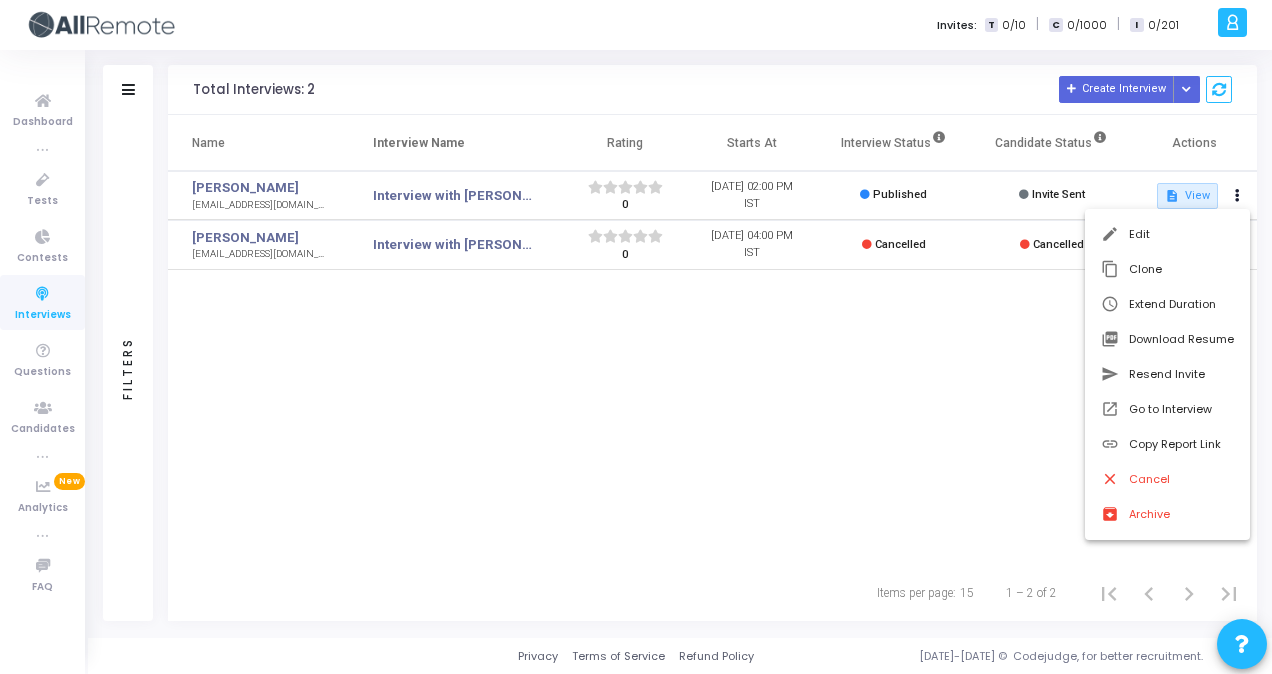 click at bounding box center [636, 337] 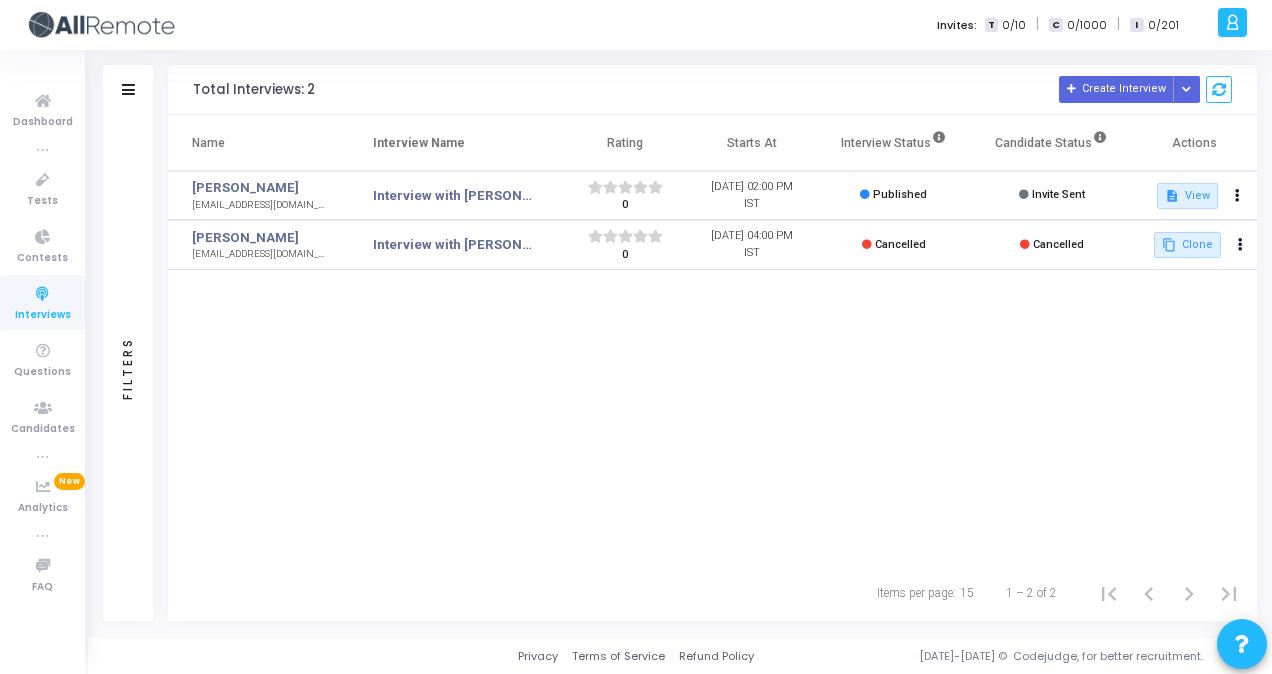 click on "Filters" 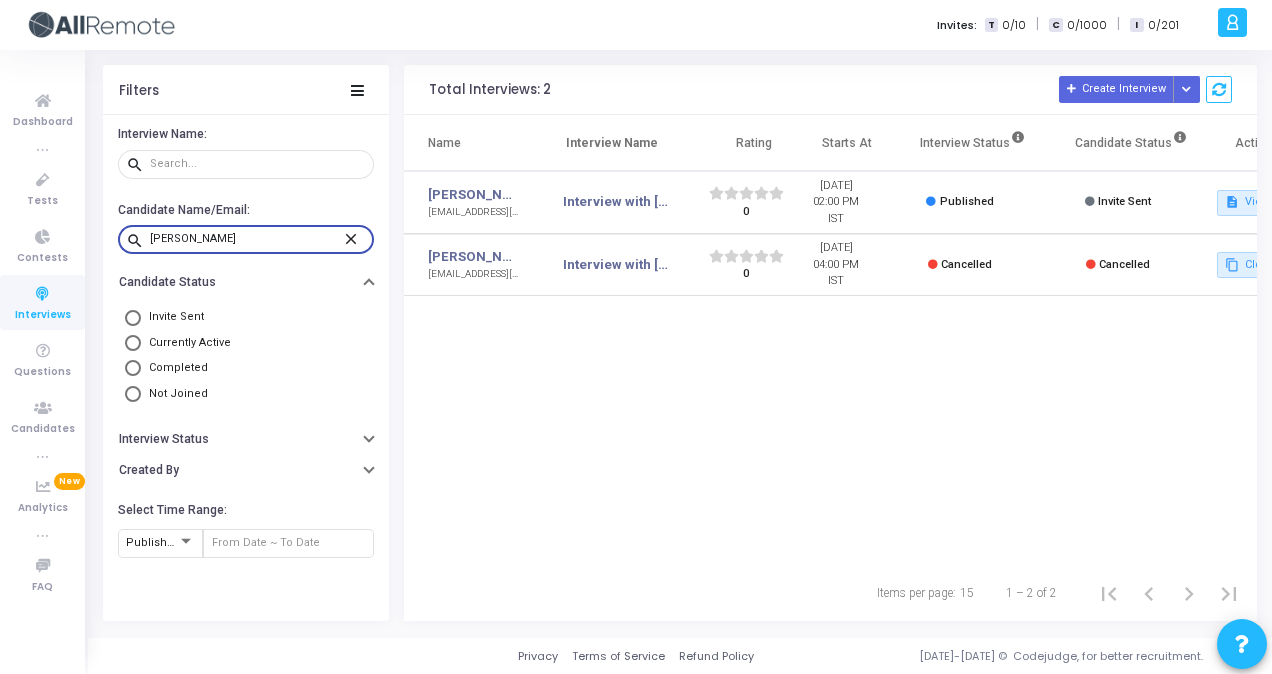 click on "[PERSON_NAME]" at bounding box center [246, 239] 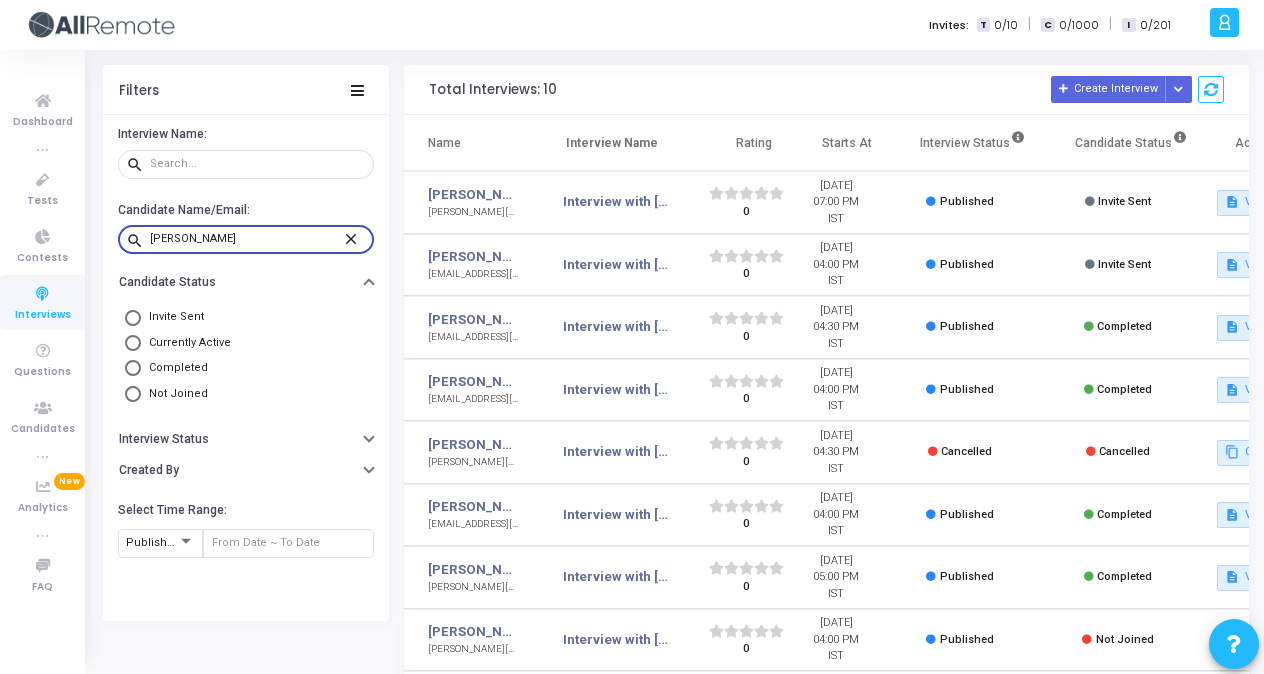 type on "[PERSON_NAME]" 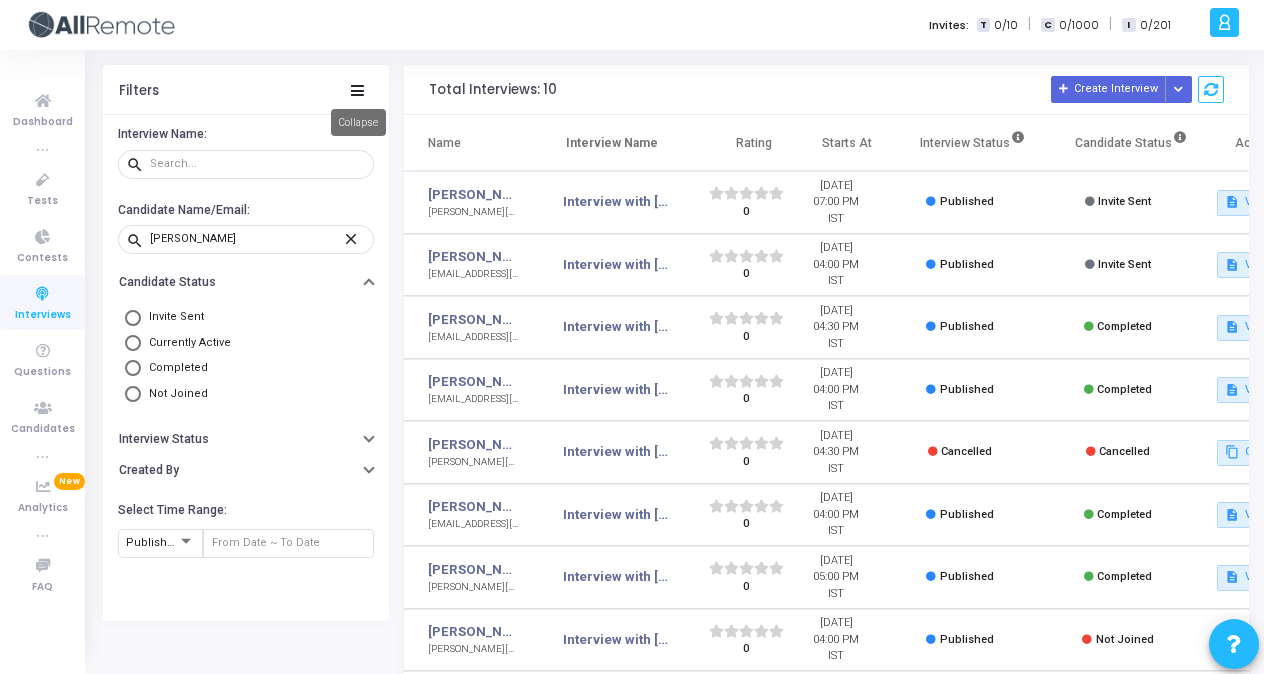 click on "Collapse" at bounding box center [358, 122] 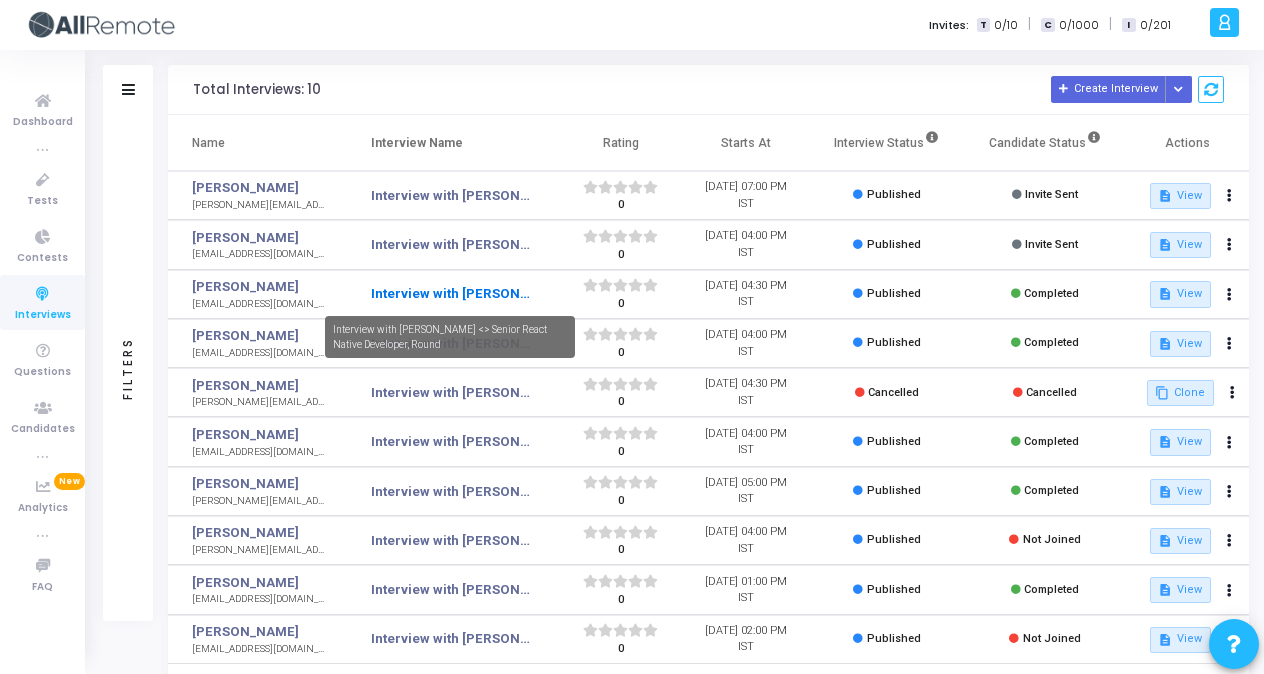 click on "Interview with [PERSON_NAME] <> Senior React Native Developer, Round" 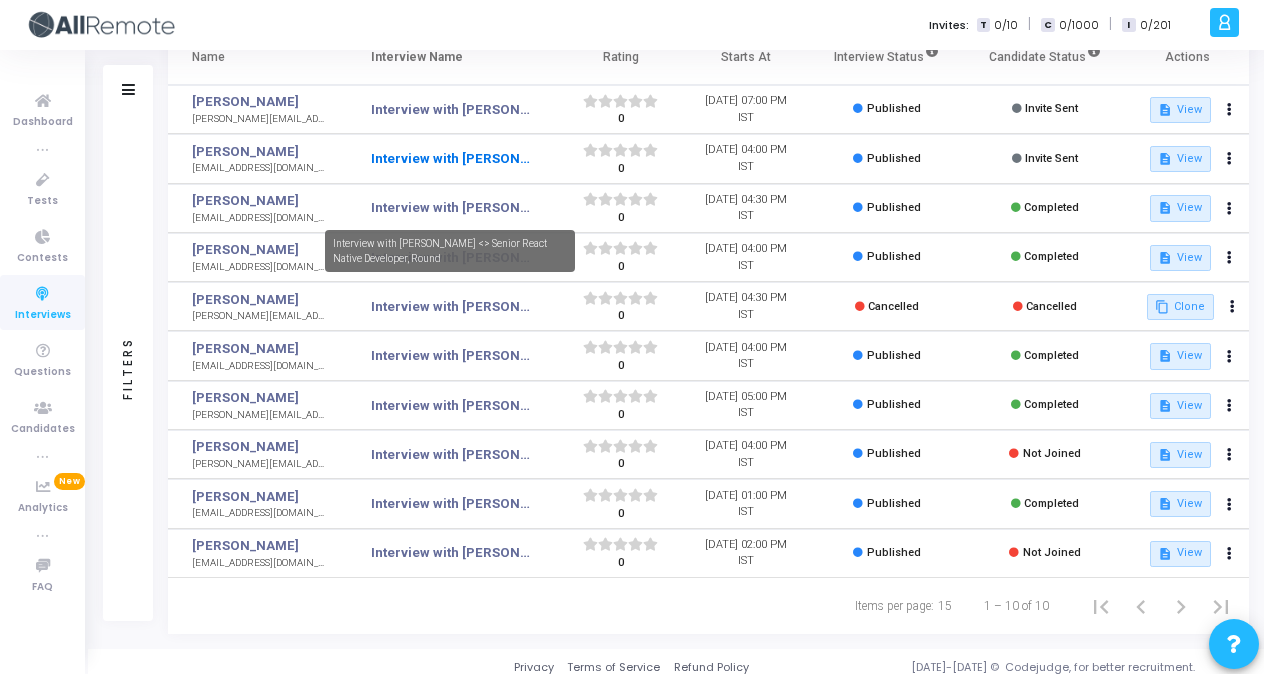 scroll, scrollTop: 86, scrollLeft: 0, axis: vertical 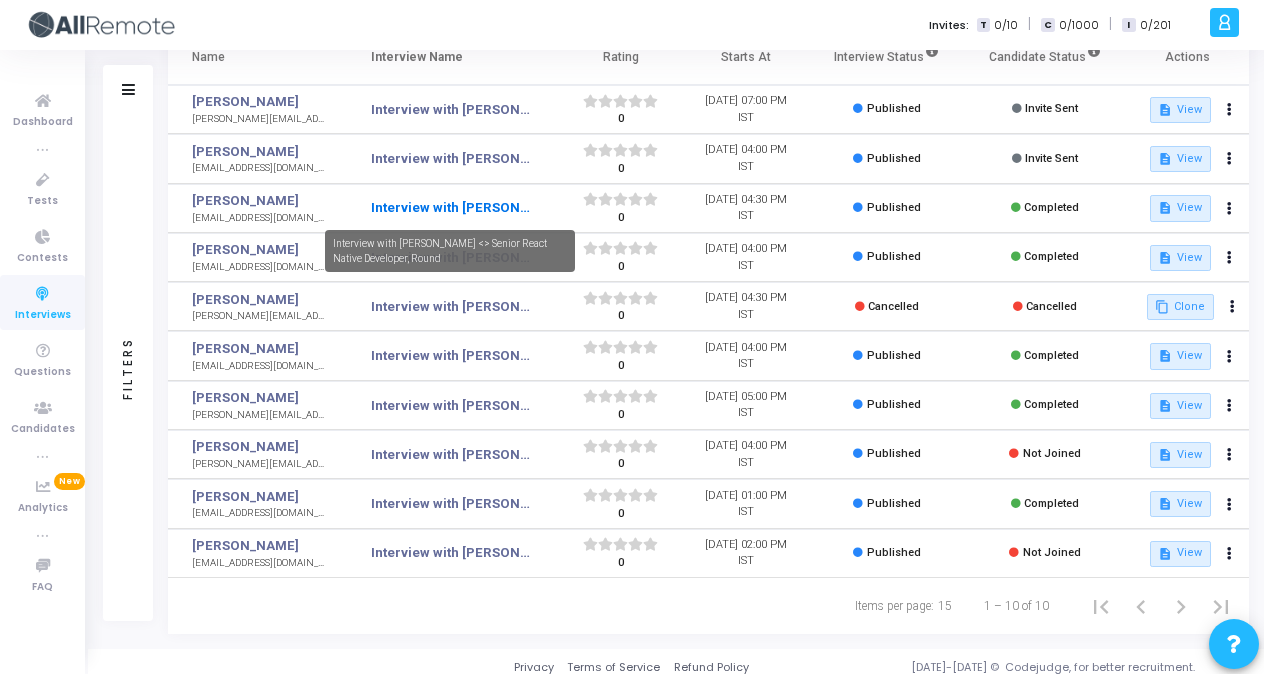 click on "Interview with [PERSON_NAME] <> Senior React Native Developer, Round" 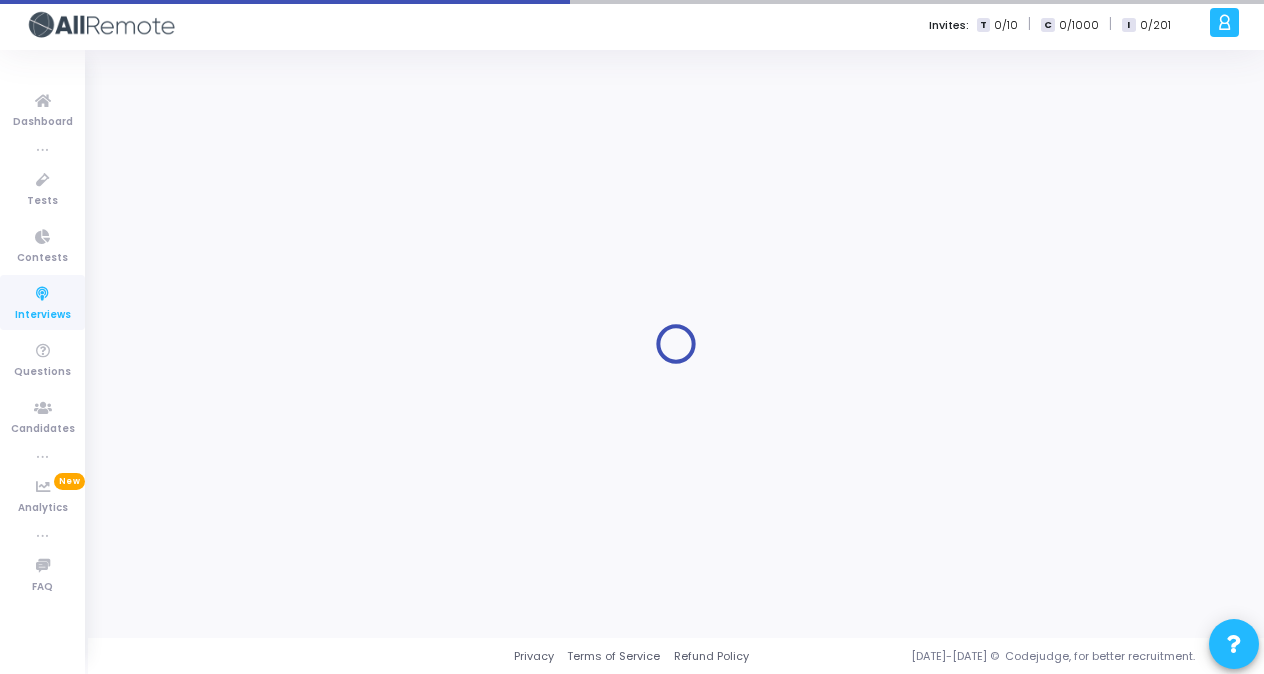 scroll, scrollTop: 0, scrollLeft: 0, axis: both 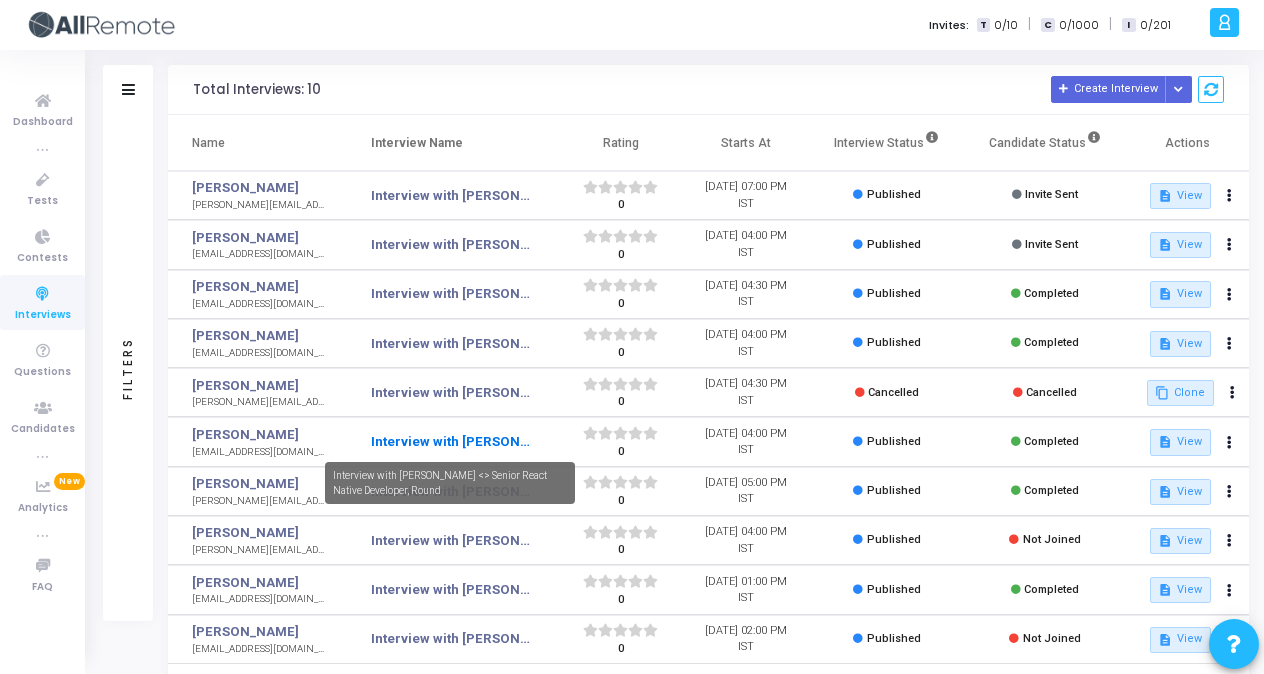 click on "Interview with [PERSON_NAME] <> Senior React Native Developer, Round" 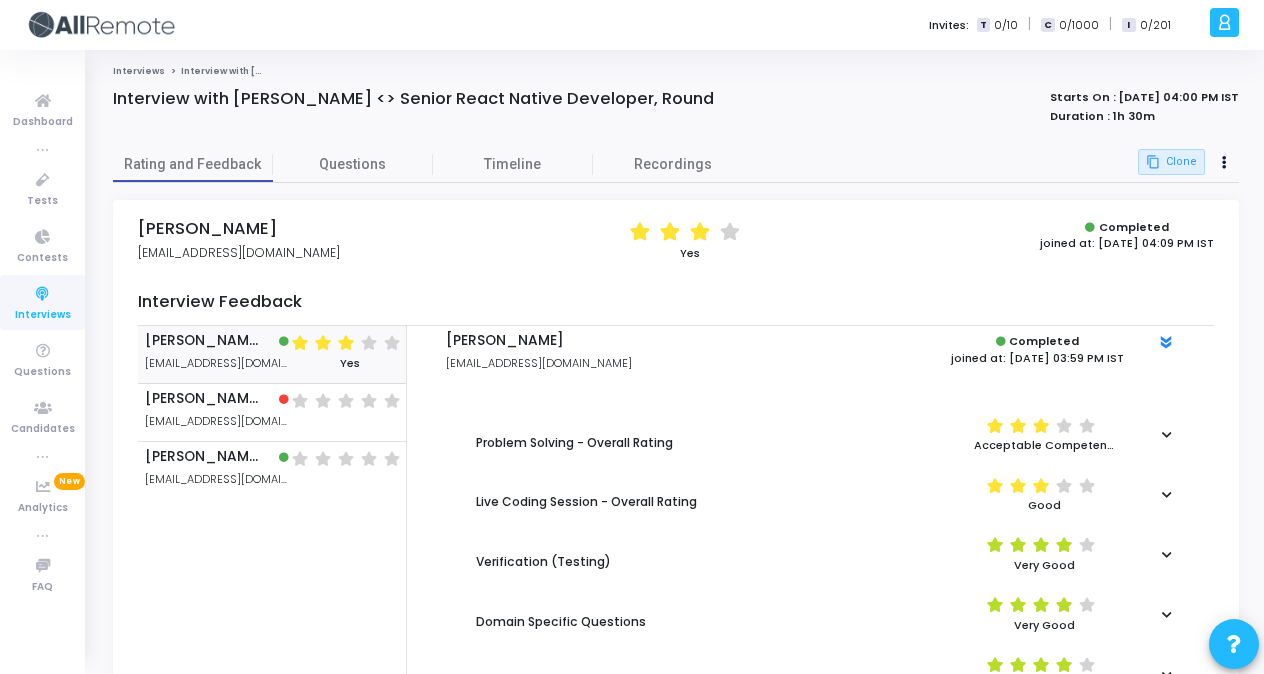 click on "[PERSON_NAME] [PERSON_NAME][EMAIL_ADDRESS][DOMAIN_NAME] (*) (*) (*) ( ) ( )  Yes  [PERSON_NAME] [EMAIL_ADDRESS][DOMAIN_NAME] ( ) ( ) ( ) ( ) ( ) [PERSON_NAME] [PERSON_NAME][EMAIL_ADDRESS][DOMAIN_NAME] ( ) ( ) ( ) ( ) ( )" at bounding box center [272, 582] 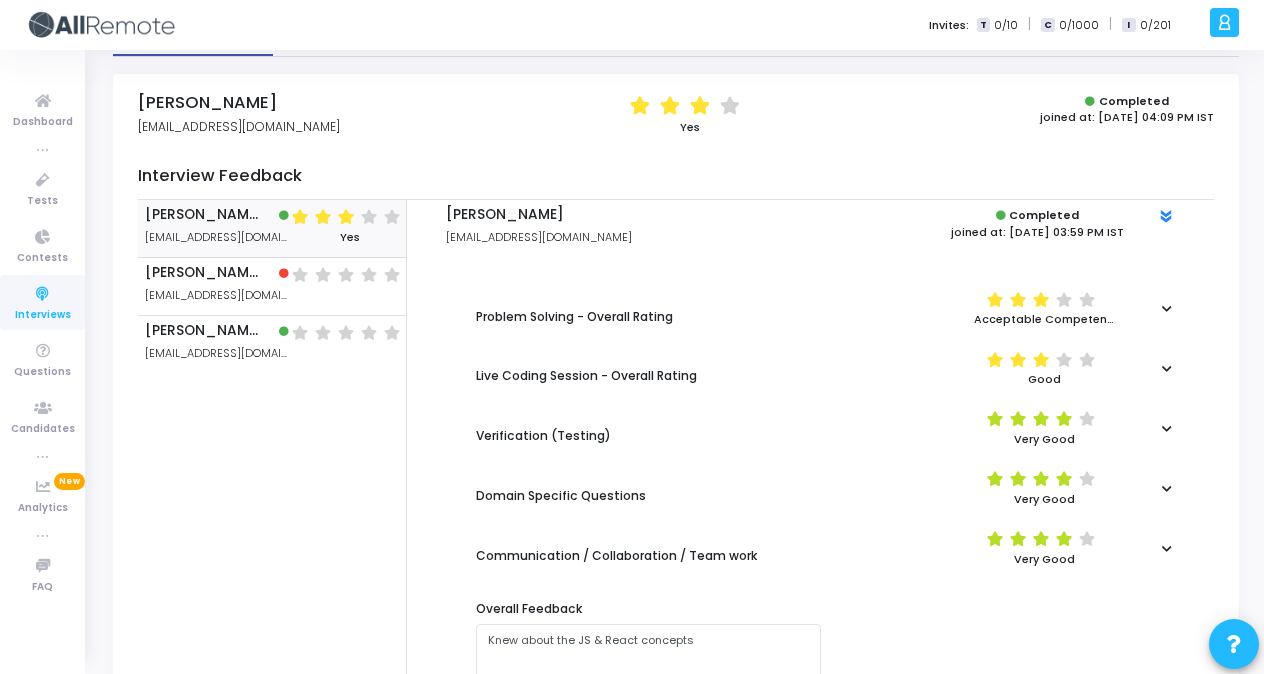 scroll, scrollTop: 0, scrollLeft: 0, axis: both 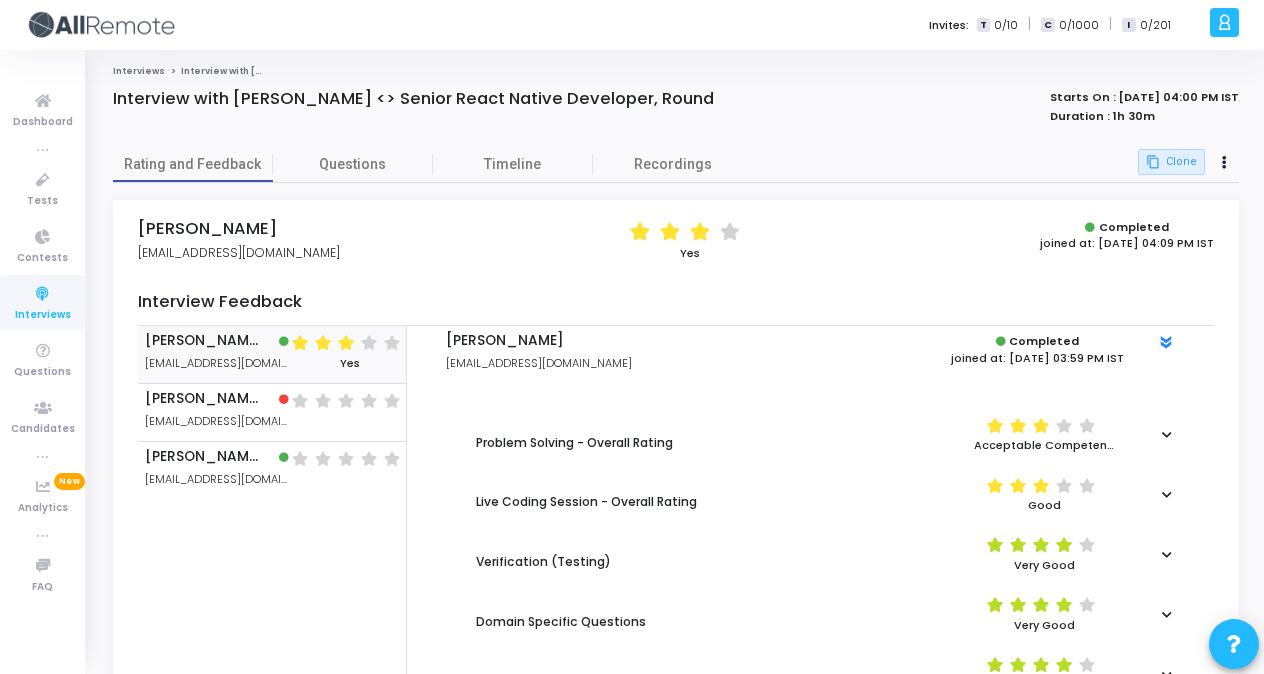 click on "(*) (*) (*) ( ) ( )  Acceptable Competency" at bounding box center [1013, 435] 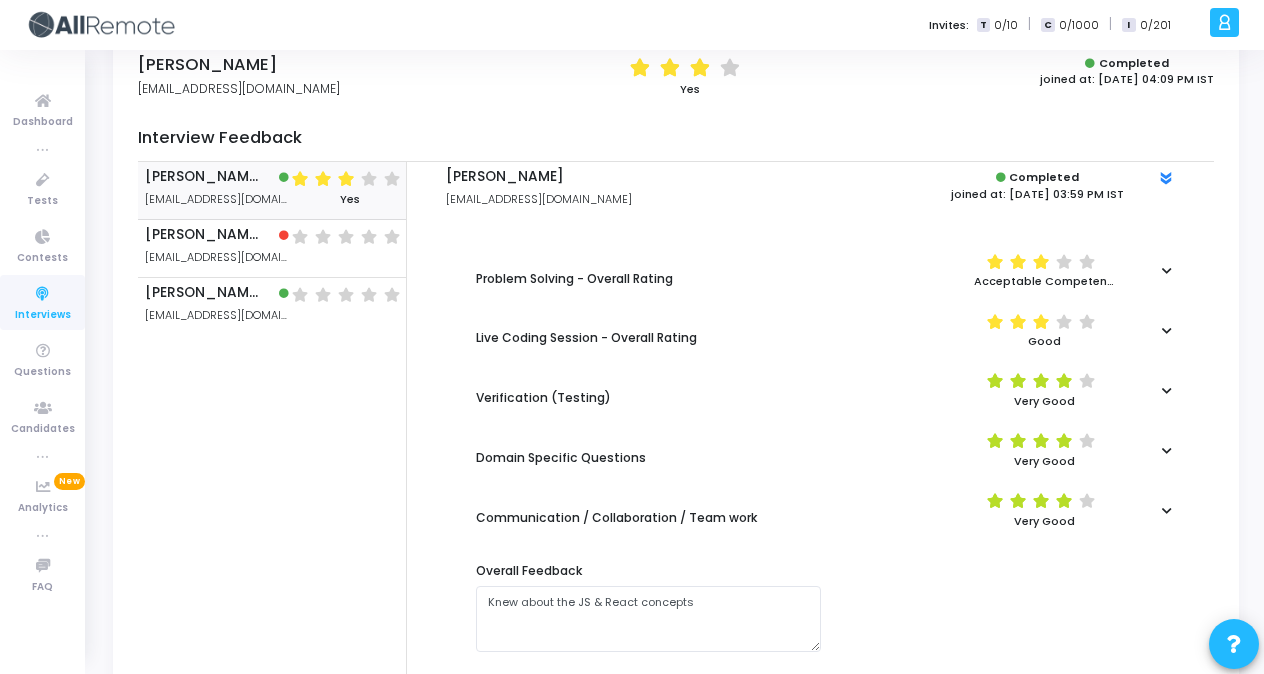 scroll, scrollTop: 170, scrollLeft: 0, axis: vertical 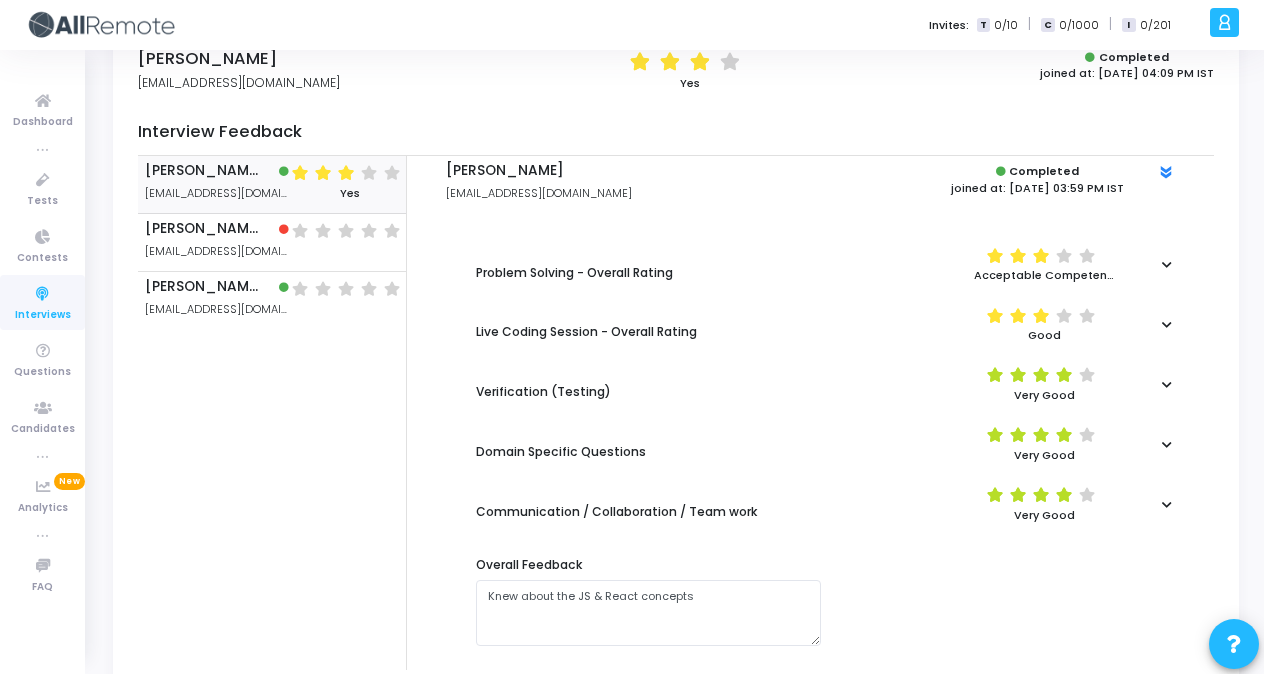 click on "(*) (*) (*) ( ) ( )  Acceptable Competency" at bounding box center (1013, 265) 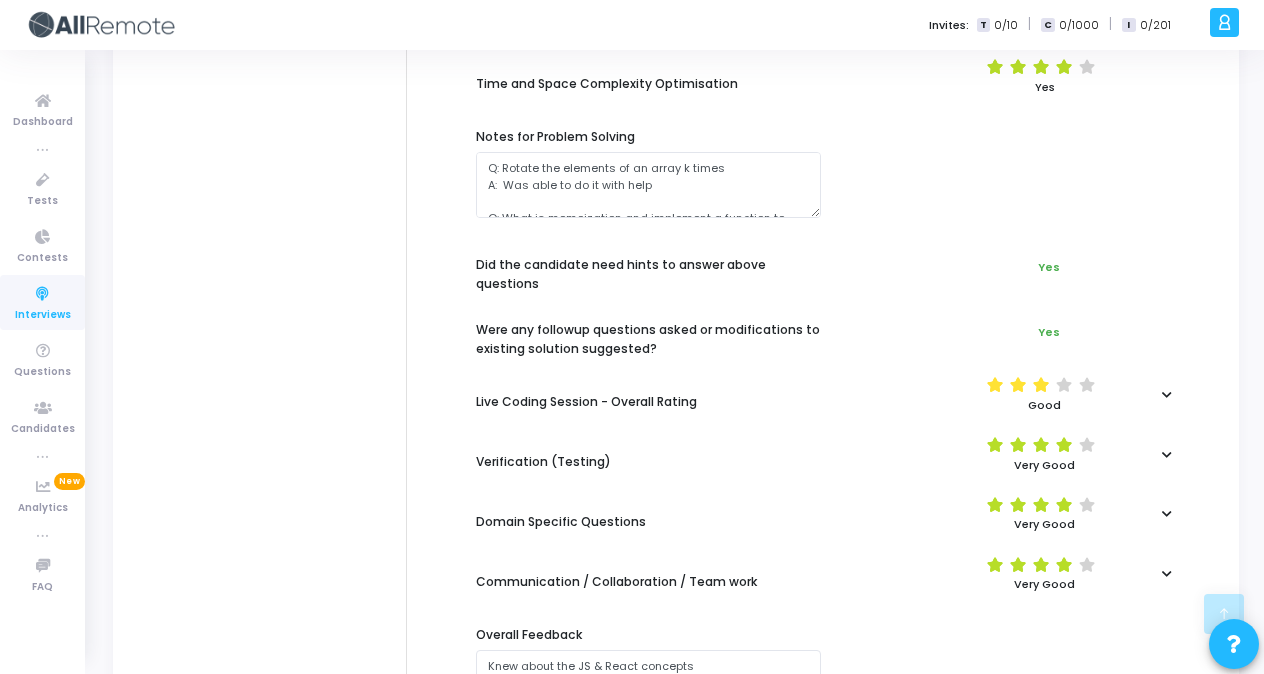 scroll, scrollTop: 659, scrollLeft: 0, axis: vertical 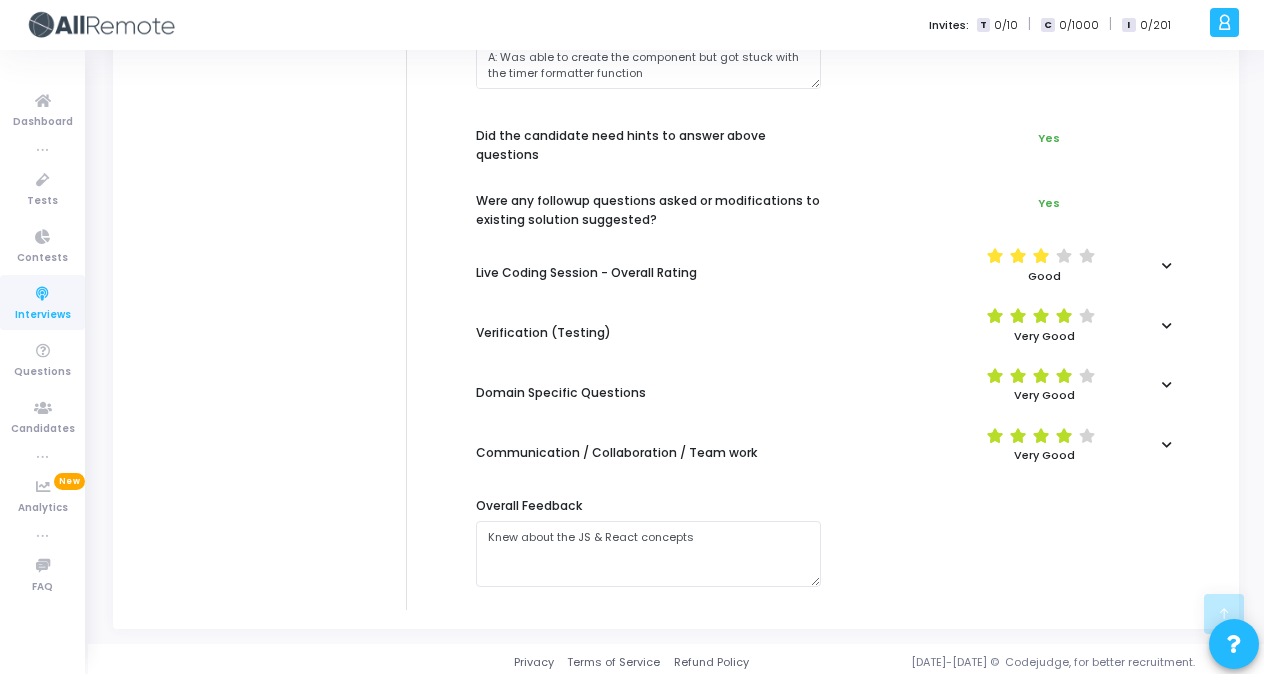 click at bounding box center [1166, 265] 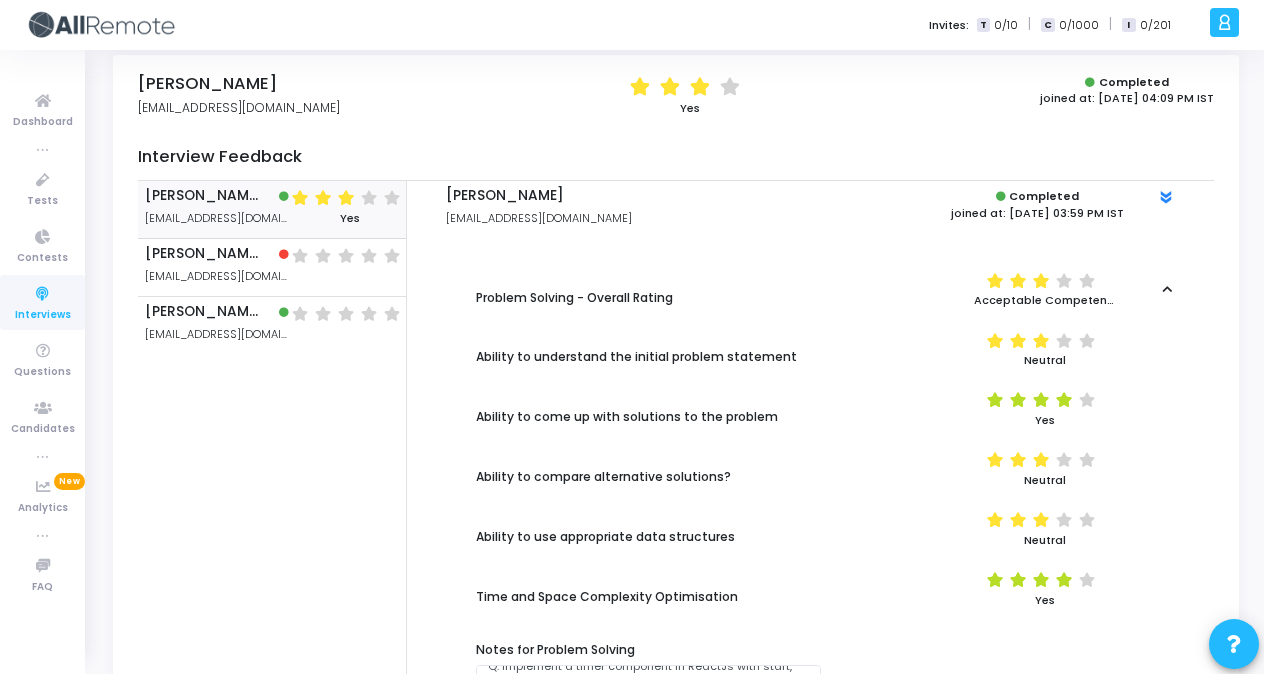 scroll, scrollTop: 0, scrollLeft: 0, axis: both 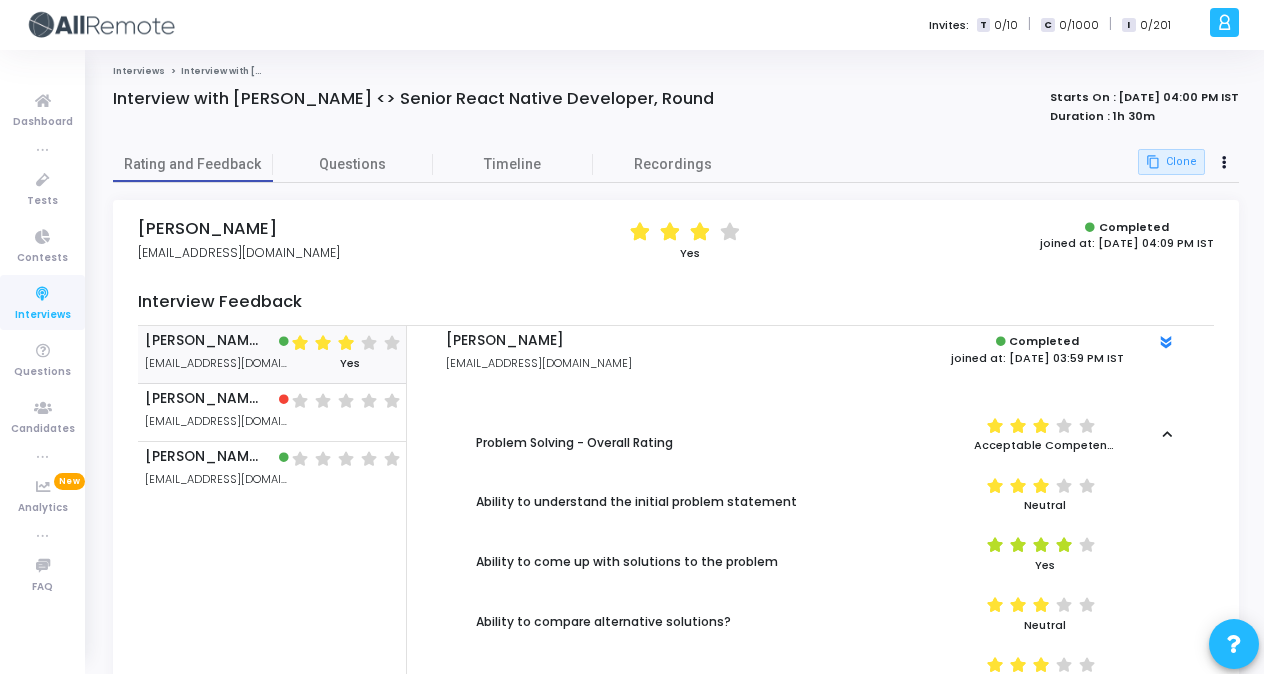 click on "Interviews" at bounding box center [42, 302] 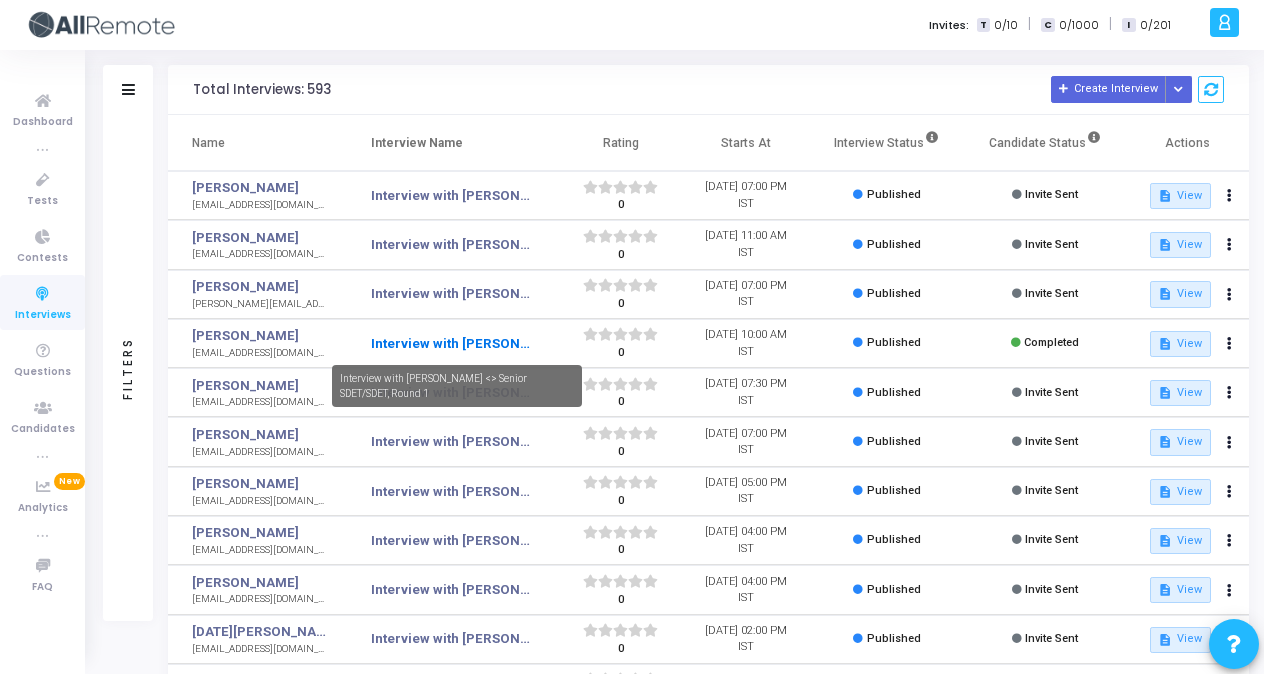 click on "Interview with [PERSON_NAME] <> Senior SDET/SDET, Round 1" 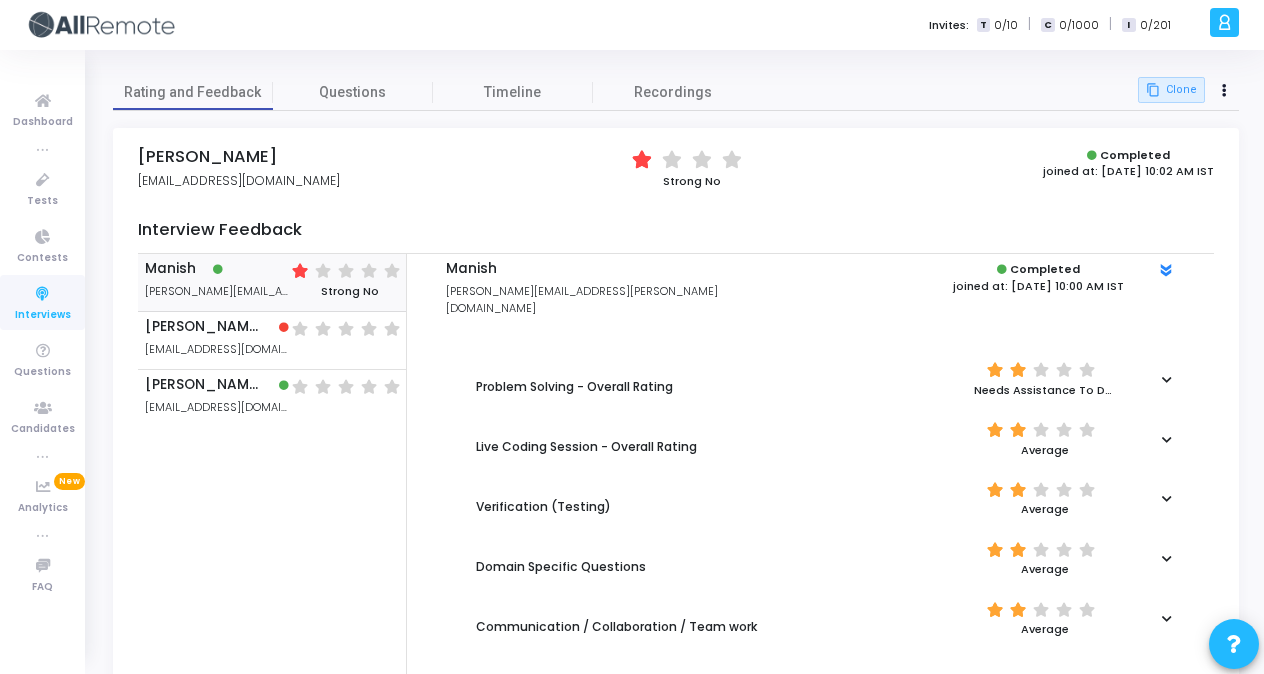 scroll, scrollTop: 0, scrollLeft: 0, axis: both 